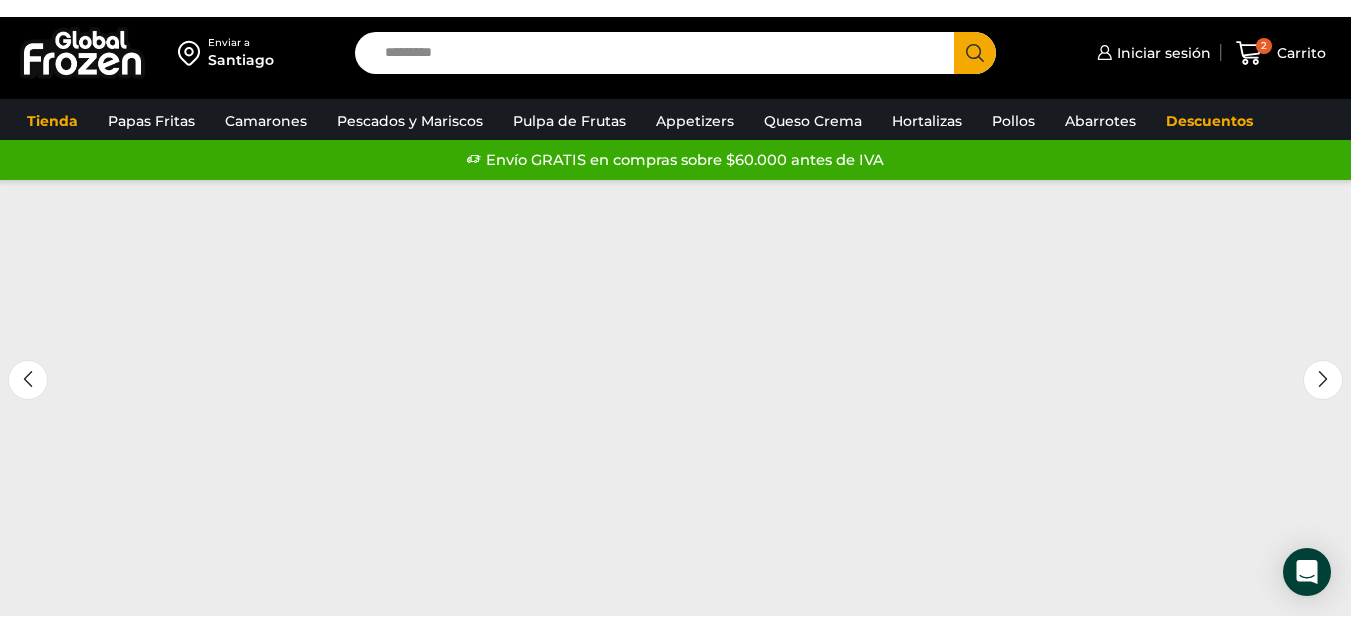scroll, scrollTop: 0, scrollLeft: 0, axis: both 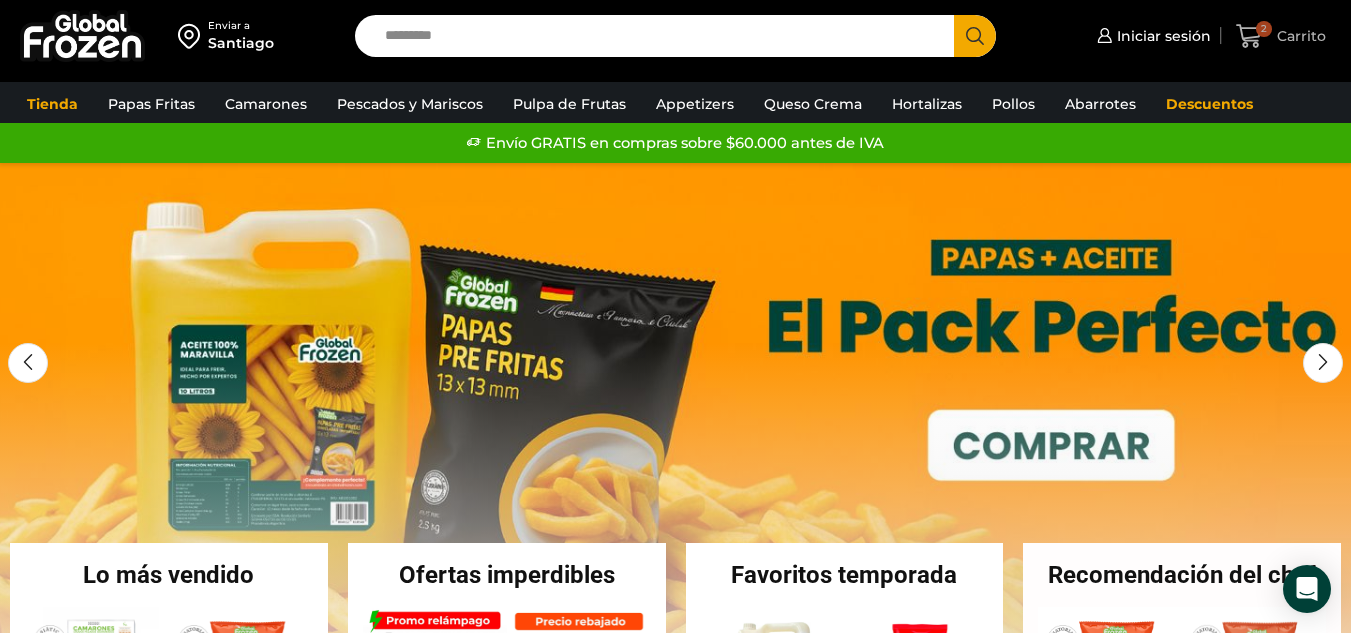 click on "Carrito" at bounding box center [1299, 36] 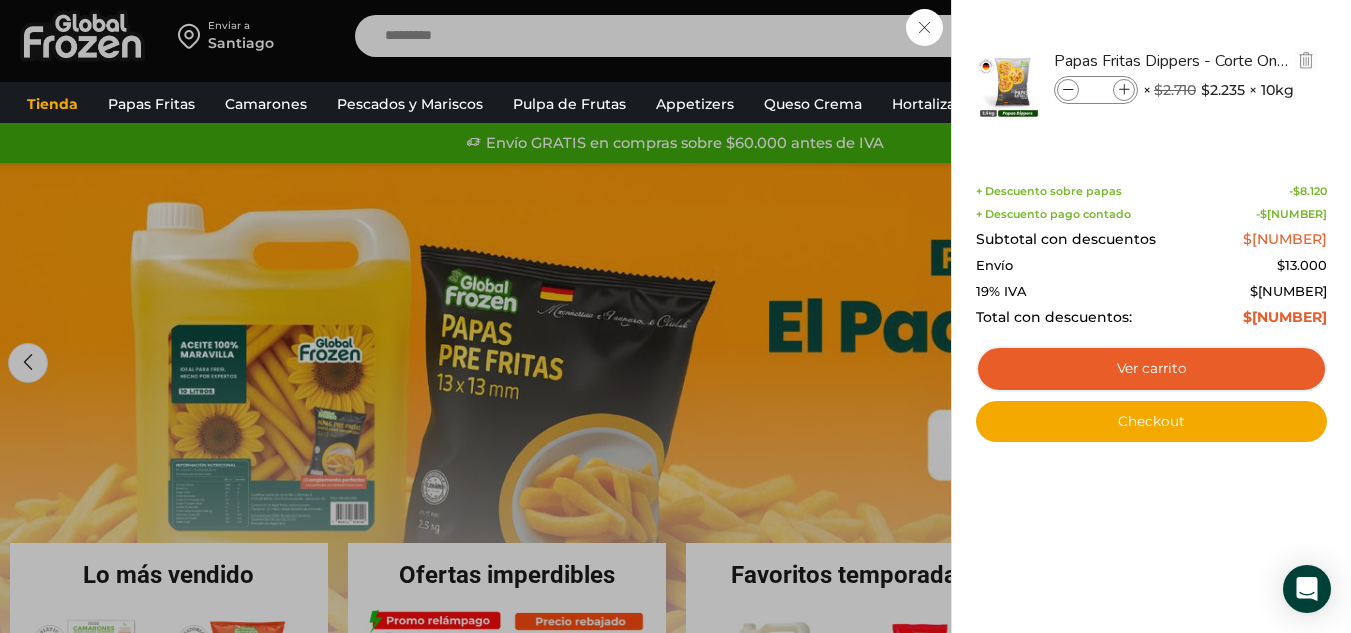 click at bounding box center (1124, 90) 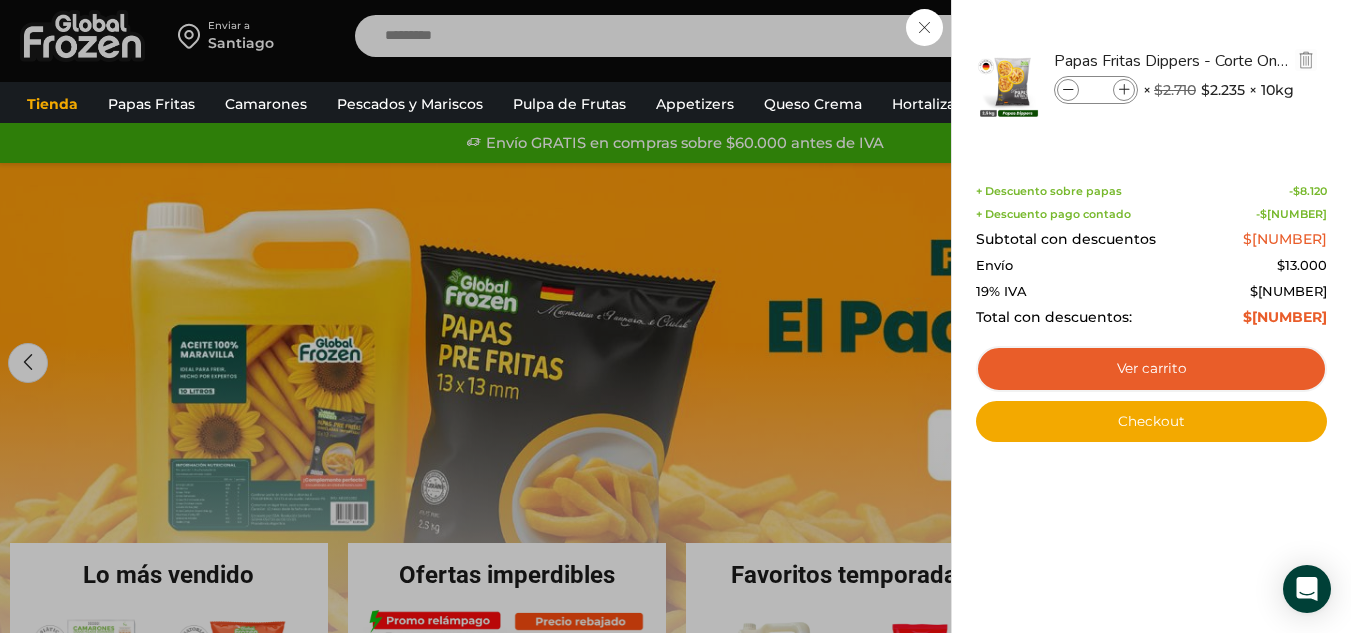 type on "*" 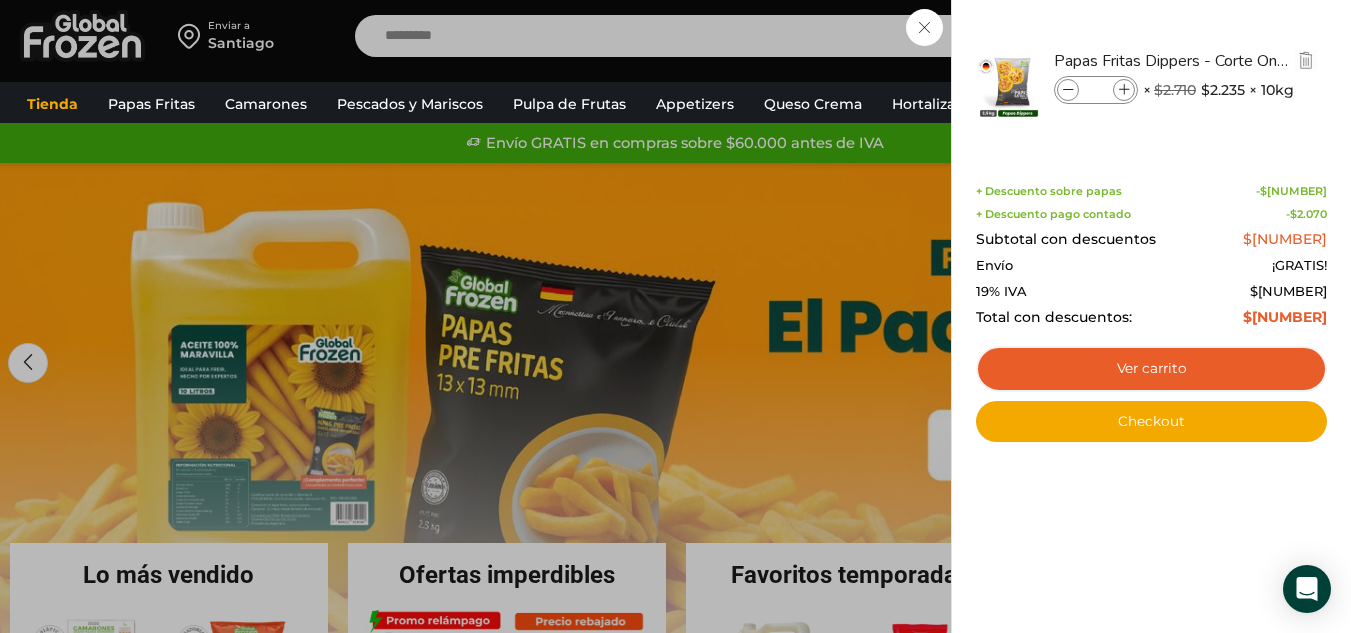 click at bounding box center [1124, 90] 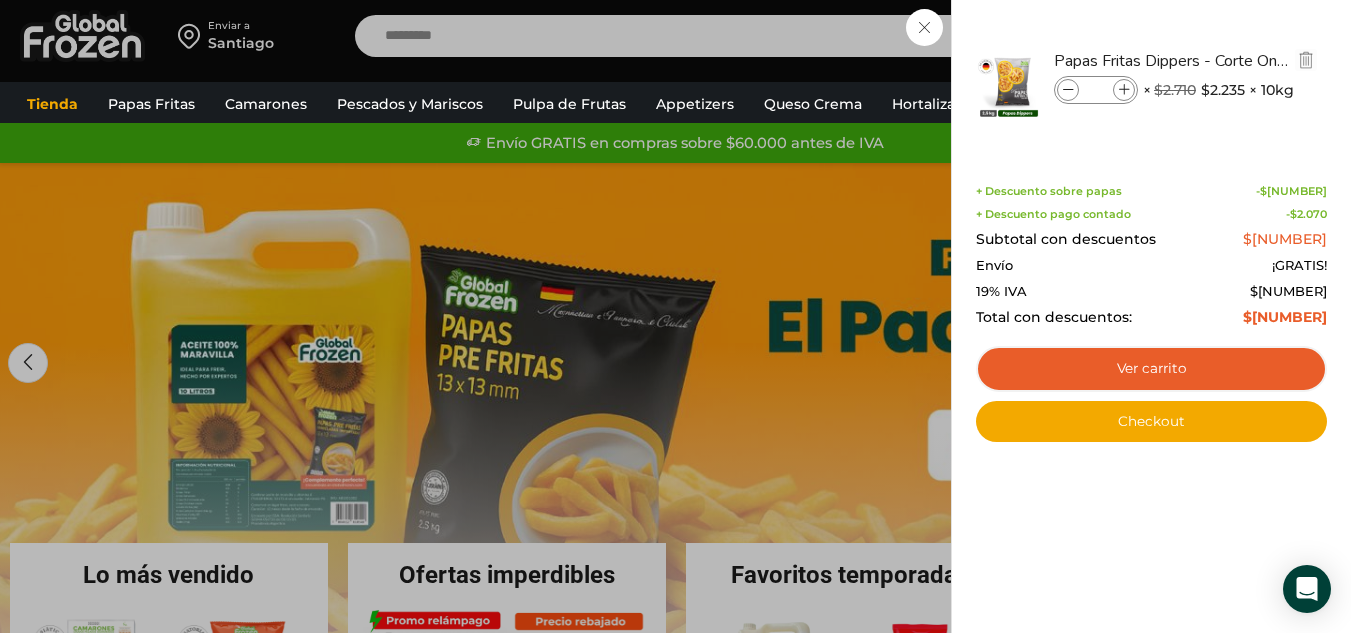 type on "*" 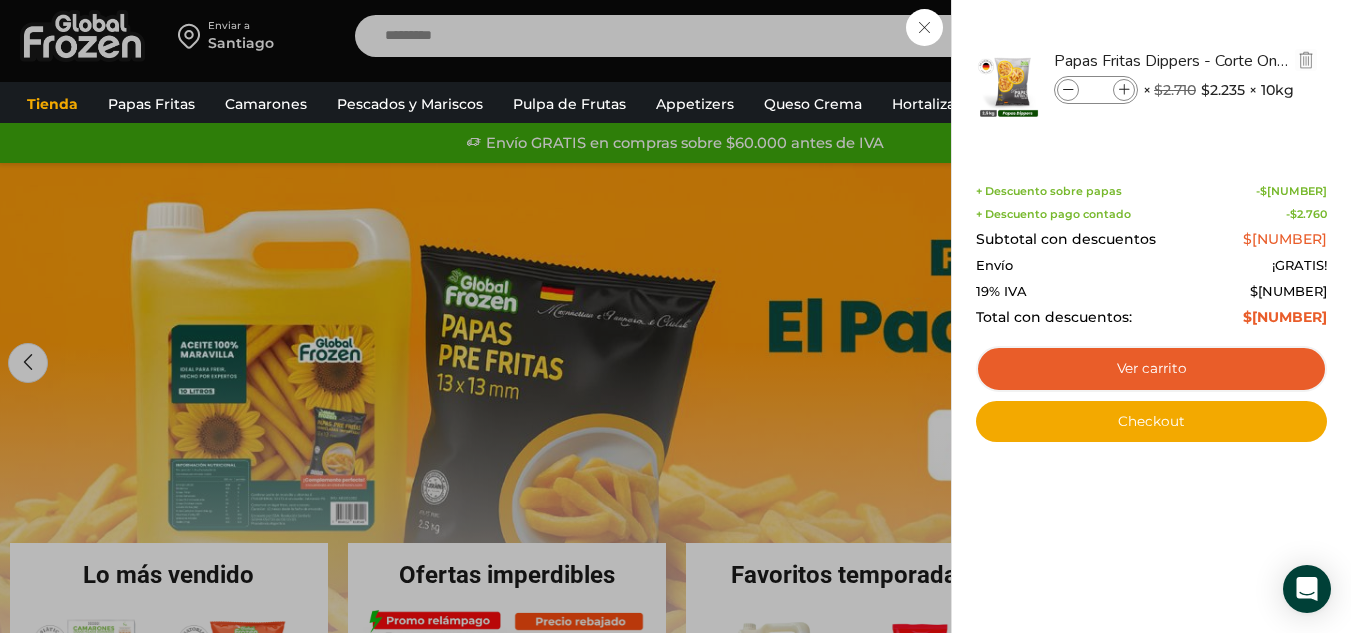 click at bounding box center [1124, 90] 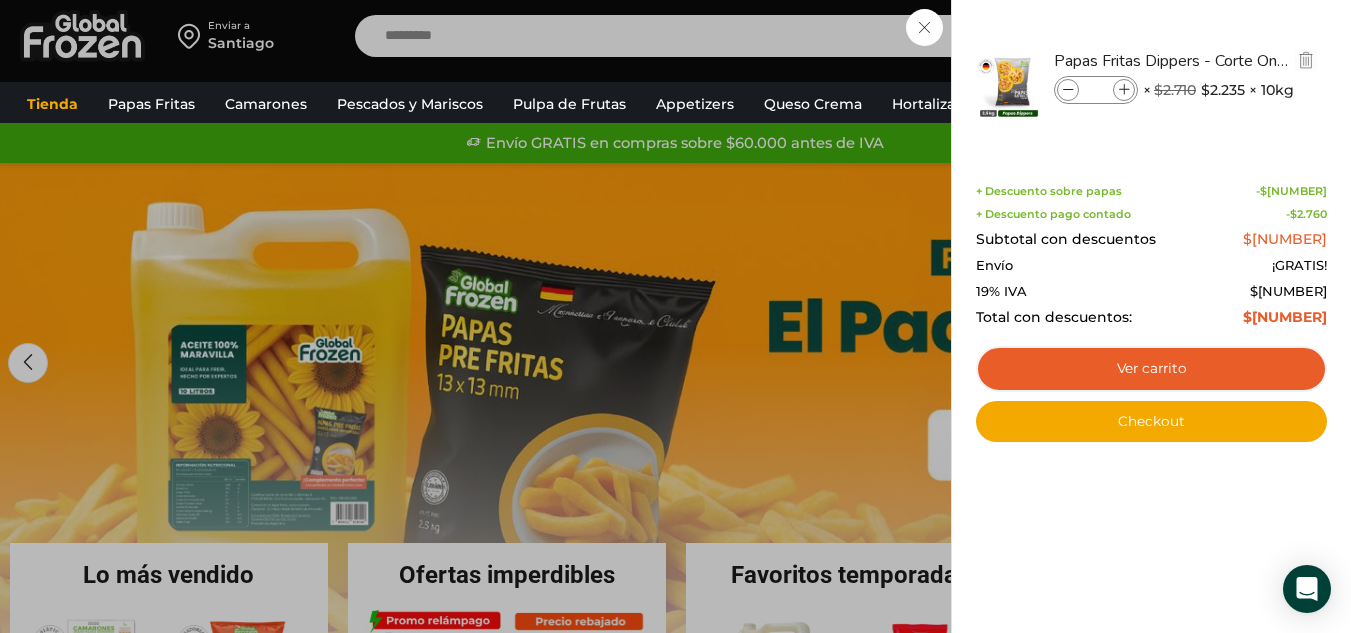 type on "*" 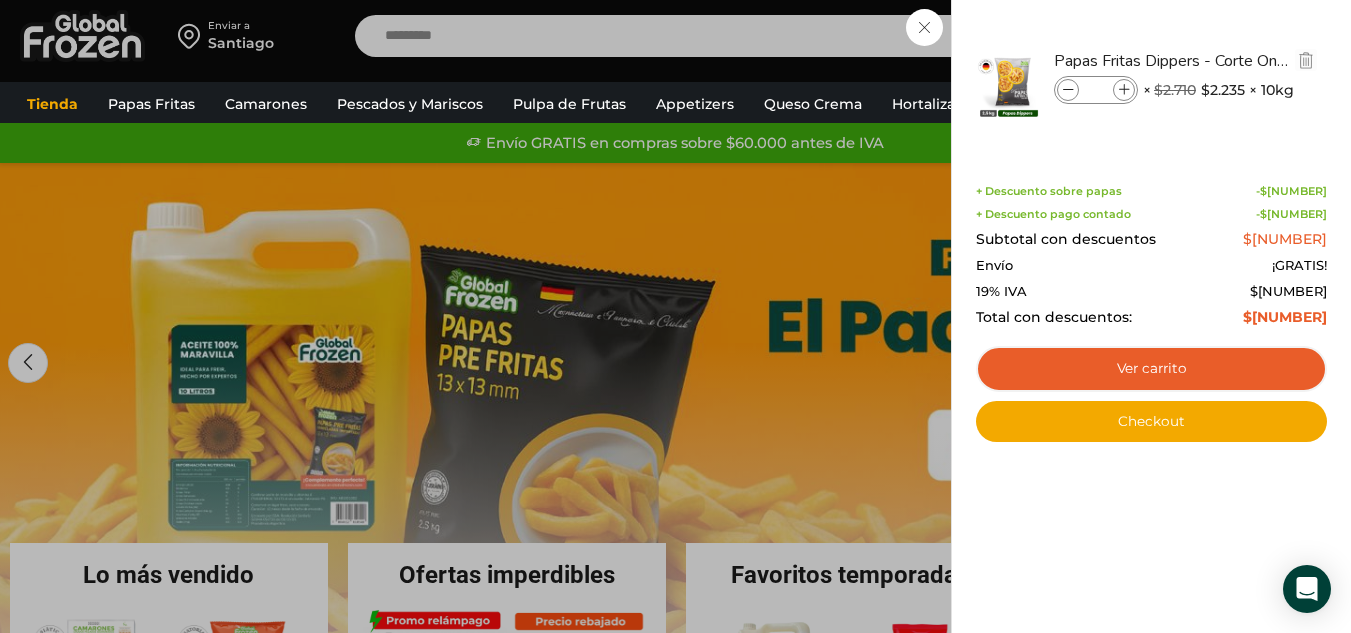 click at bounding box center (1124, 90) 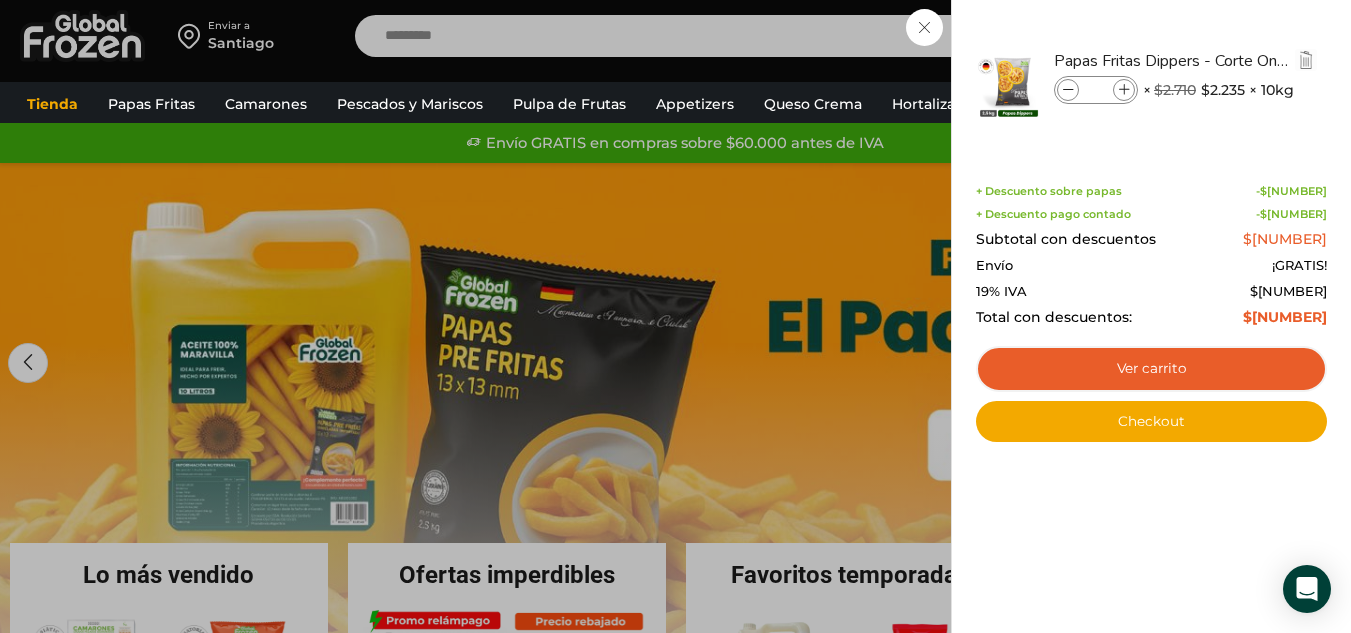 type on "*" 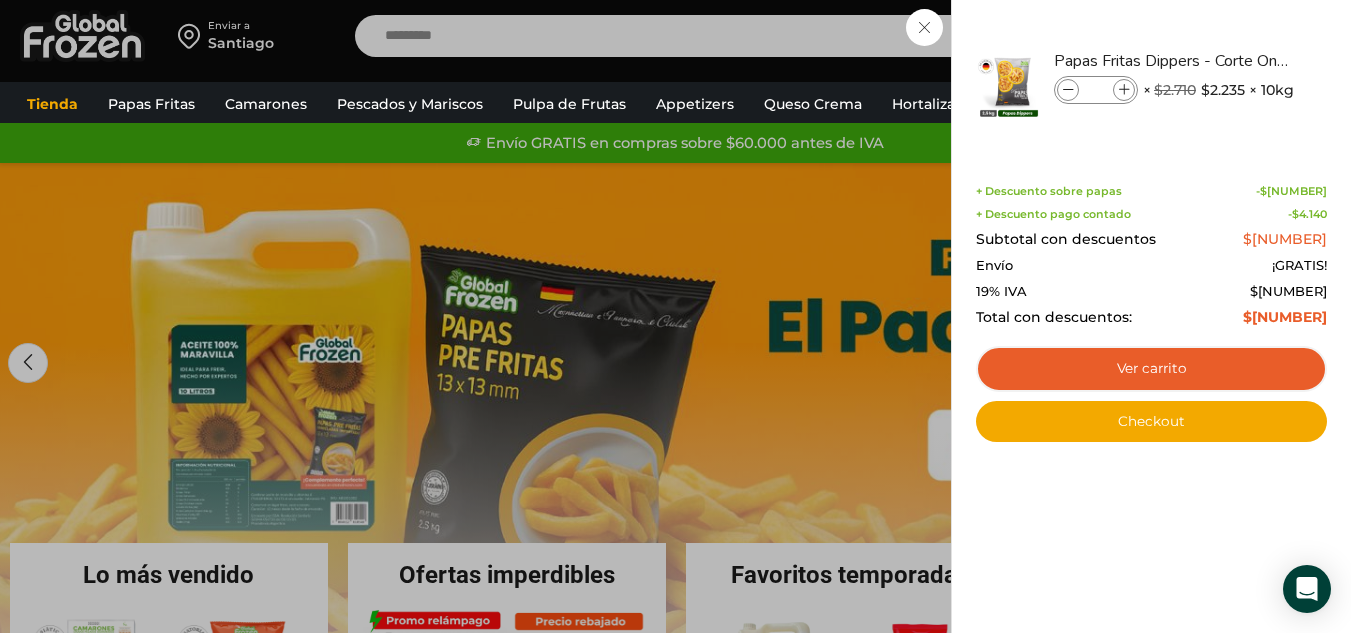 click on "6
Carrito
6
6
Shopping Cart" at bounding box center (1281, 36) 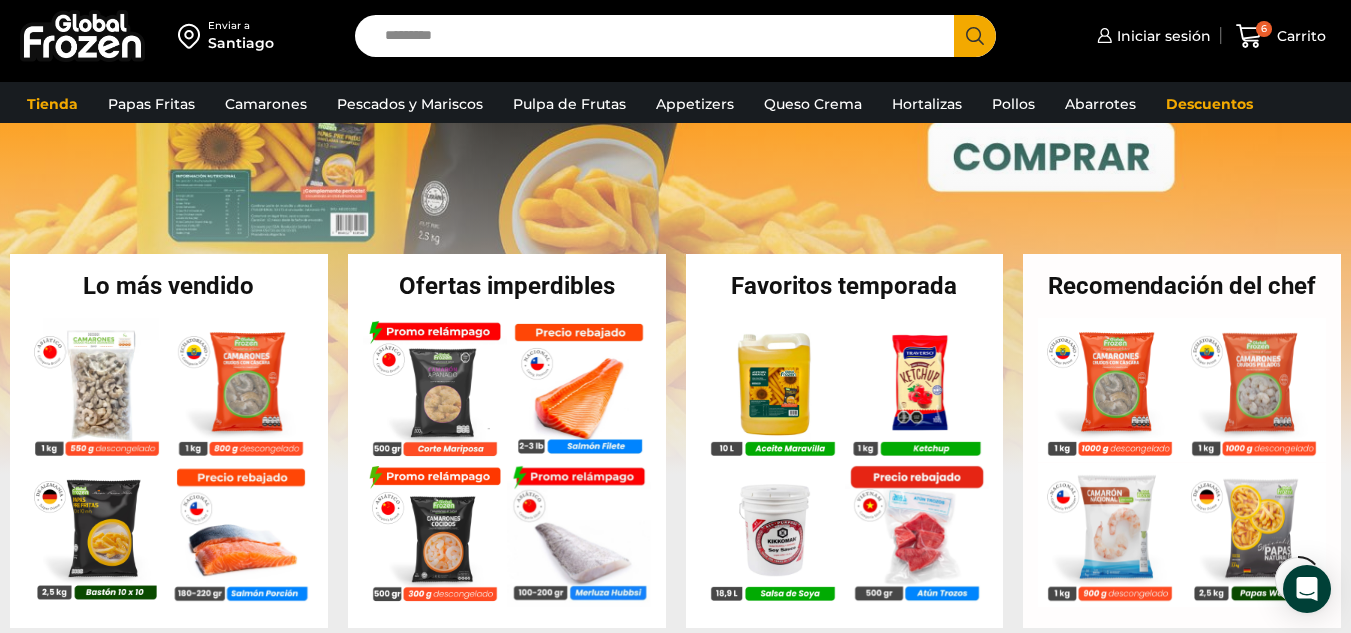 scroll, scrollTop: 300, scrollLeft: 0, axis: vertical 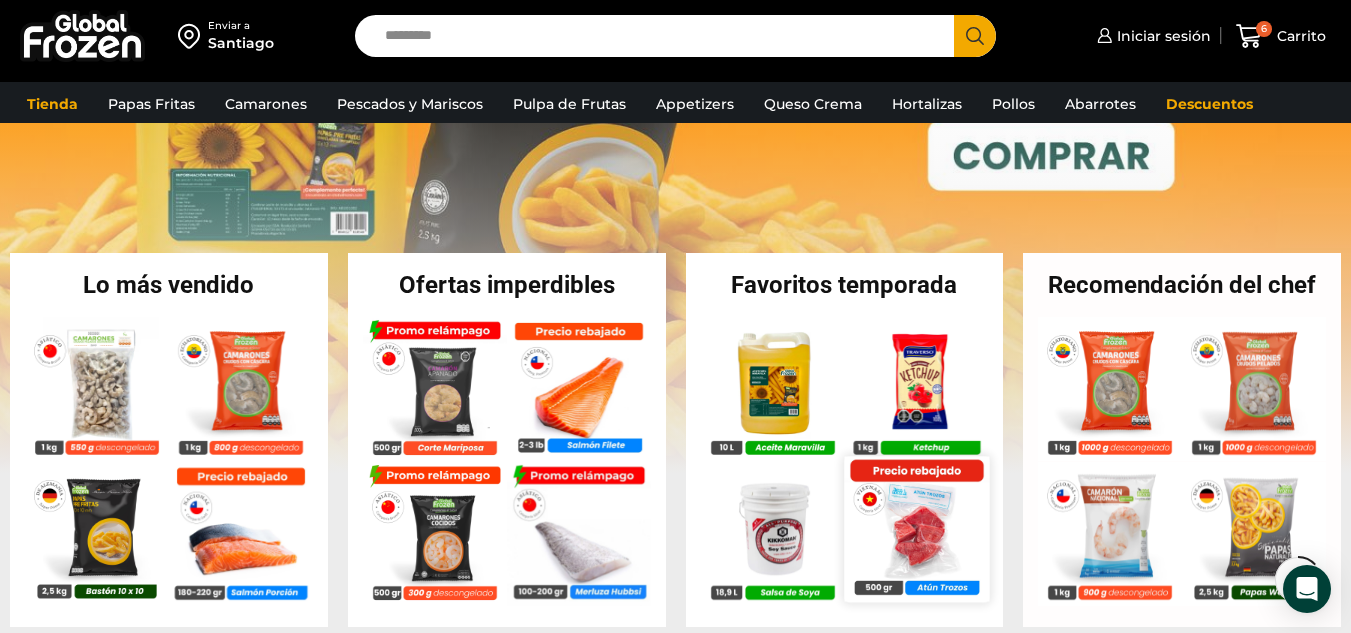 click at bounding box center [916, 528] 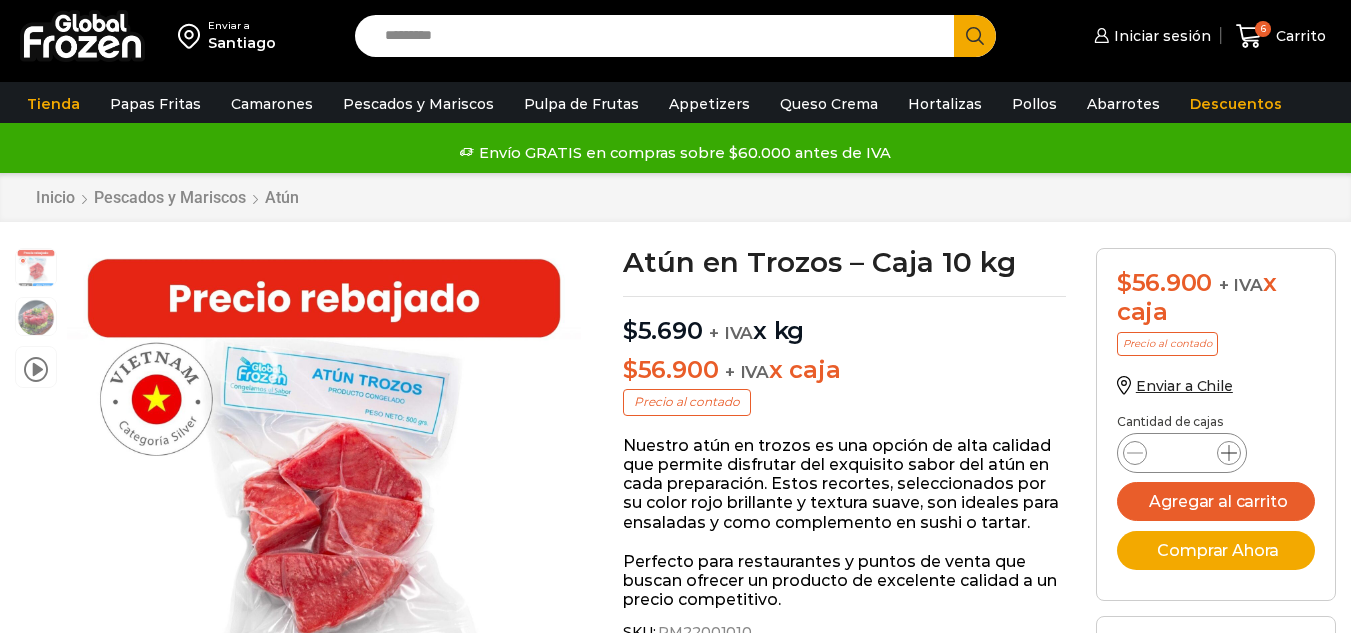 scroll, scrollTop: 1, scrollLeft: 0, axis: vertical 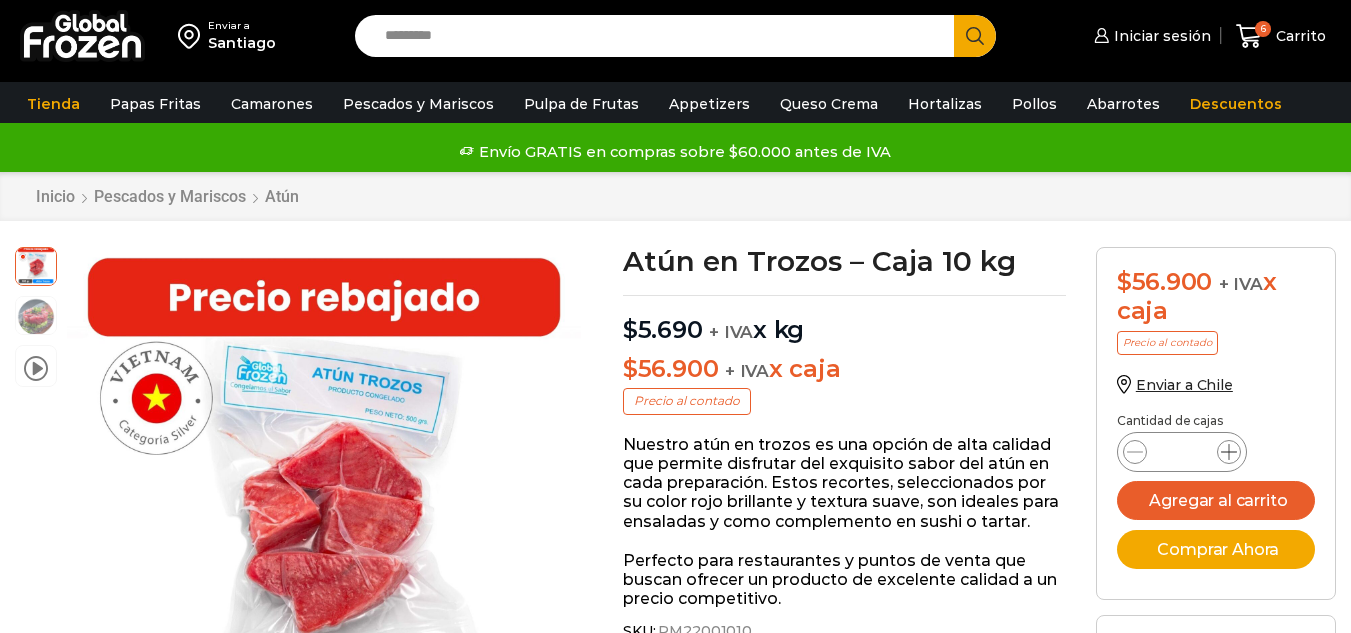 click 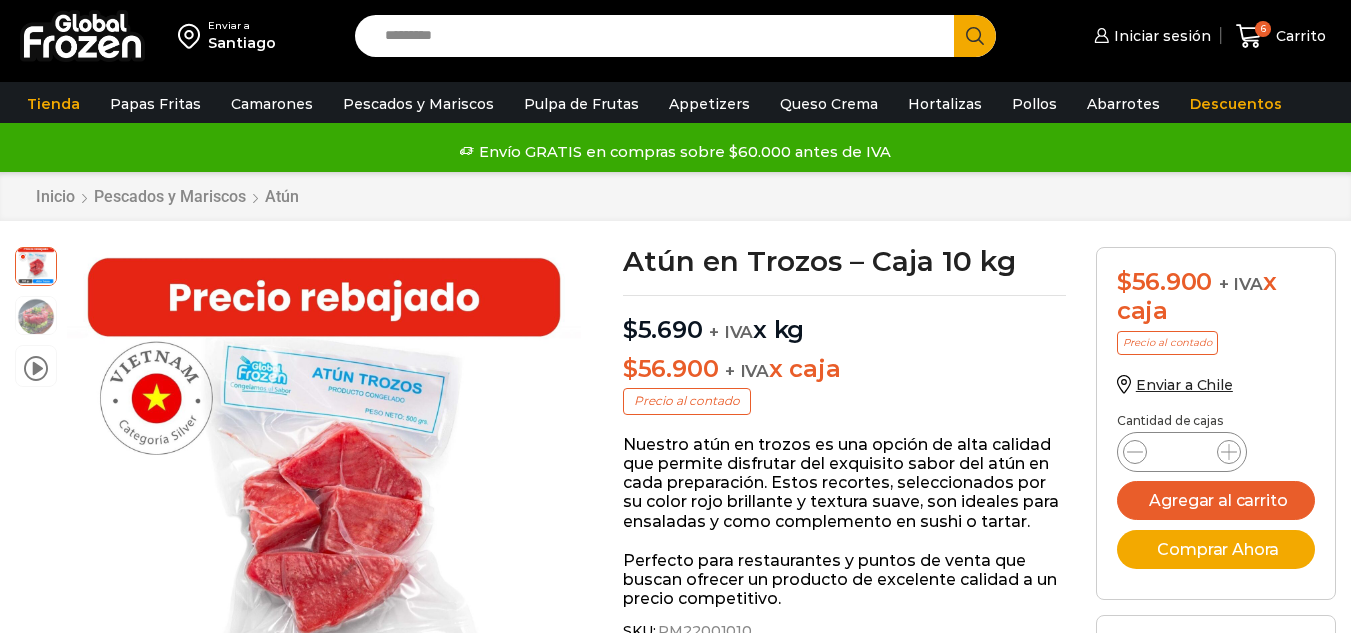 type on "*" 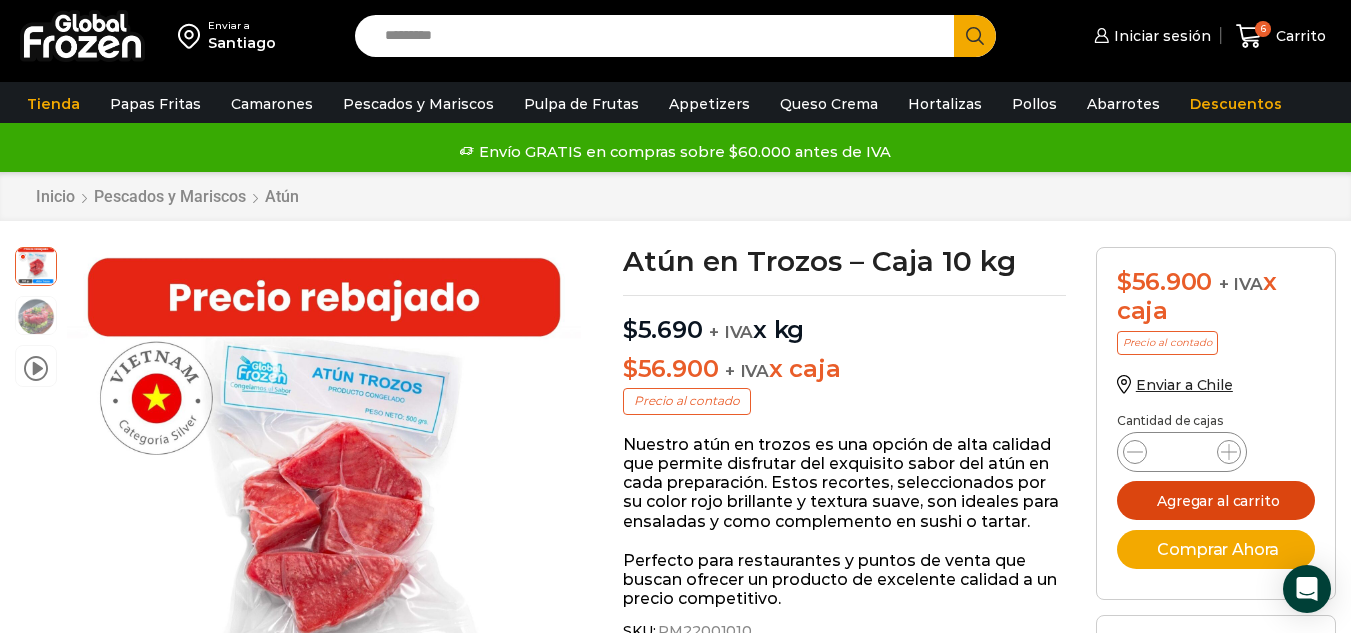 click on "Agregar al carrito" at bounding box center [1216, 500] 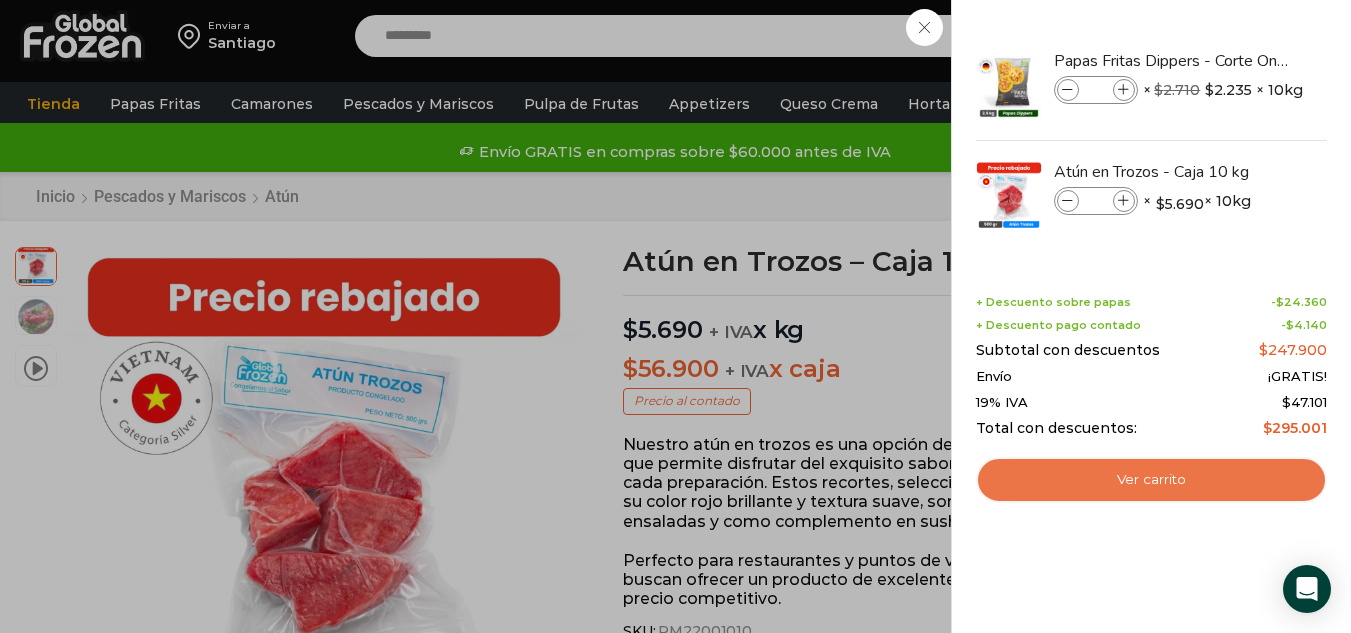 click on "Ver carrito" at bounding box center [1151, 480] 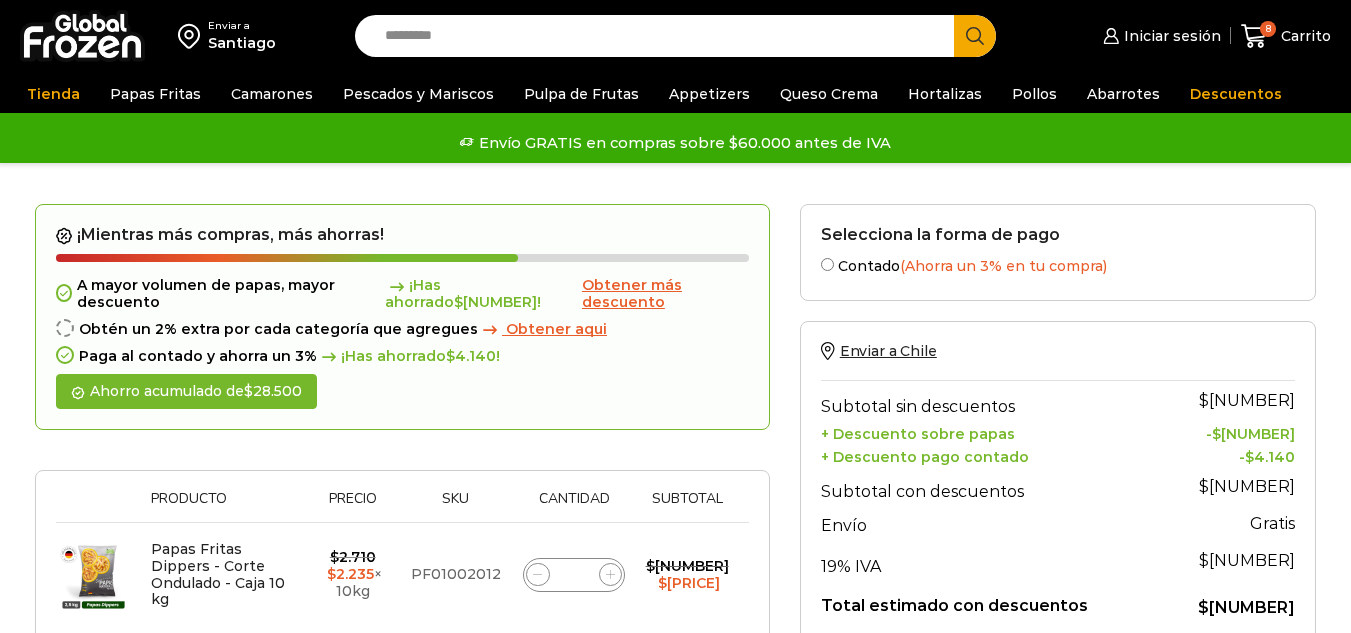 scroll, scrollTop: 0, scrollLeft: 0, axis: both 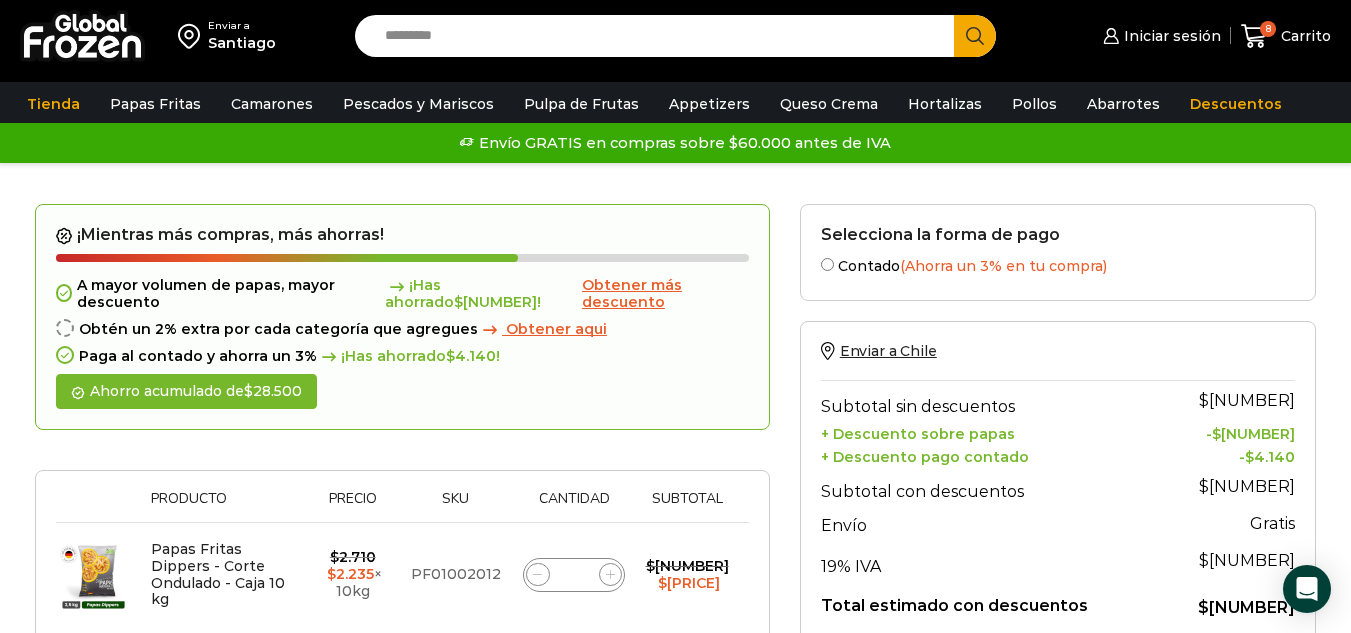 click on "Obtener aqui" at bounding box center [556, 329] 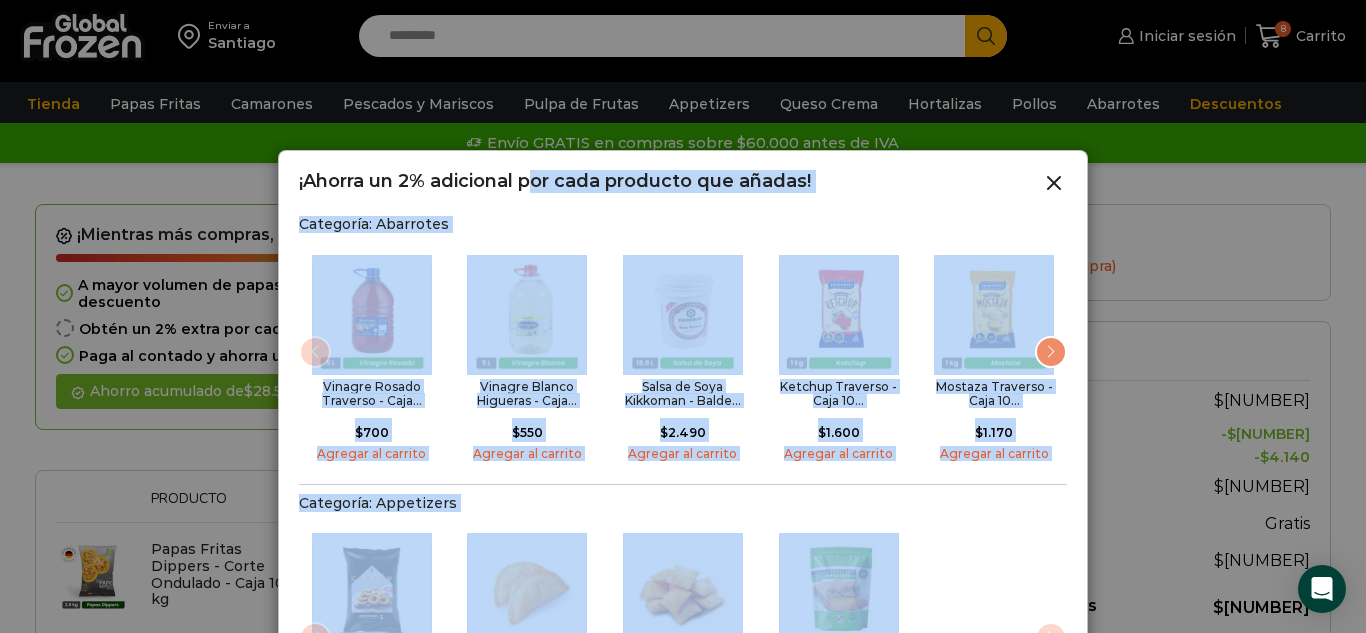 drag, startPoint x: 528, startPoint y: 159, endPoint x: 469, endPoint y: 33, distance: 139.12944 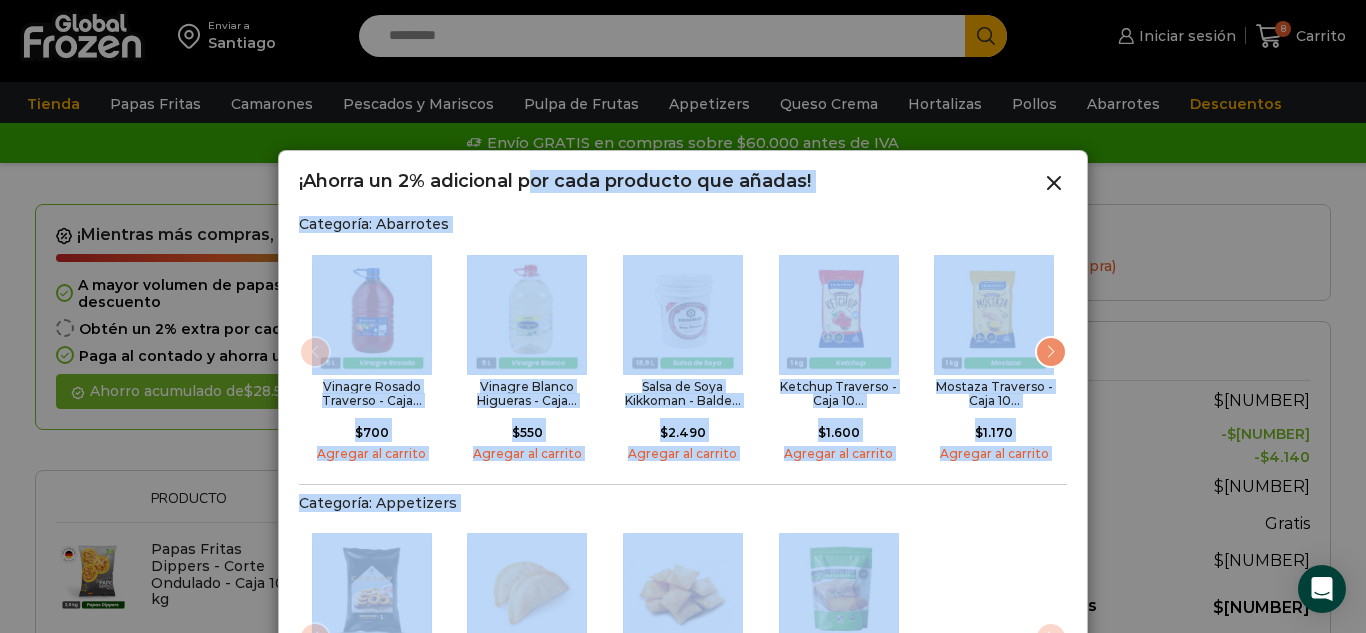 click on "Categoría: Abarrotes" at bounding box center (683, 224) 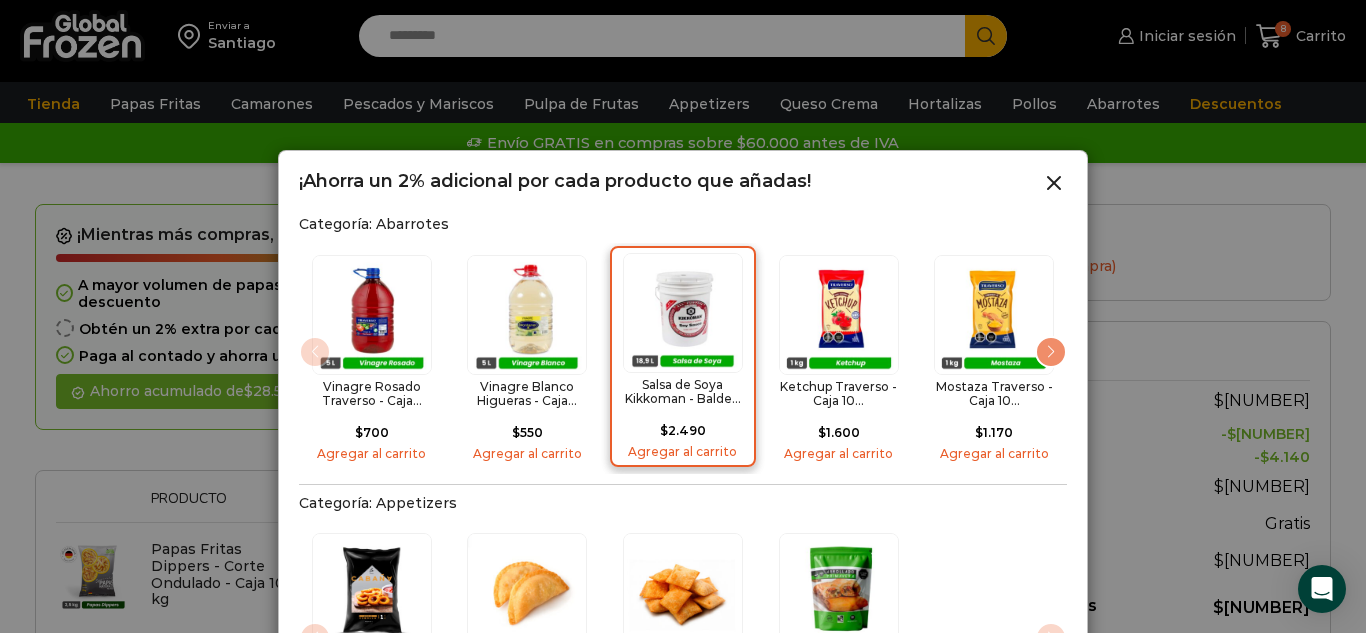 click at bounding box center [683, 313] 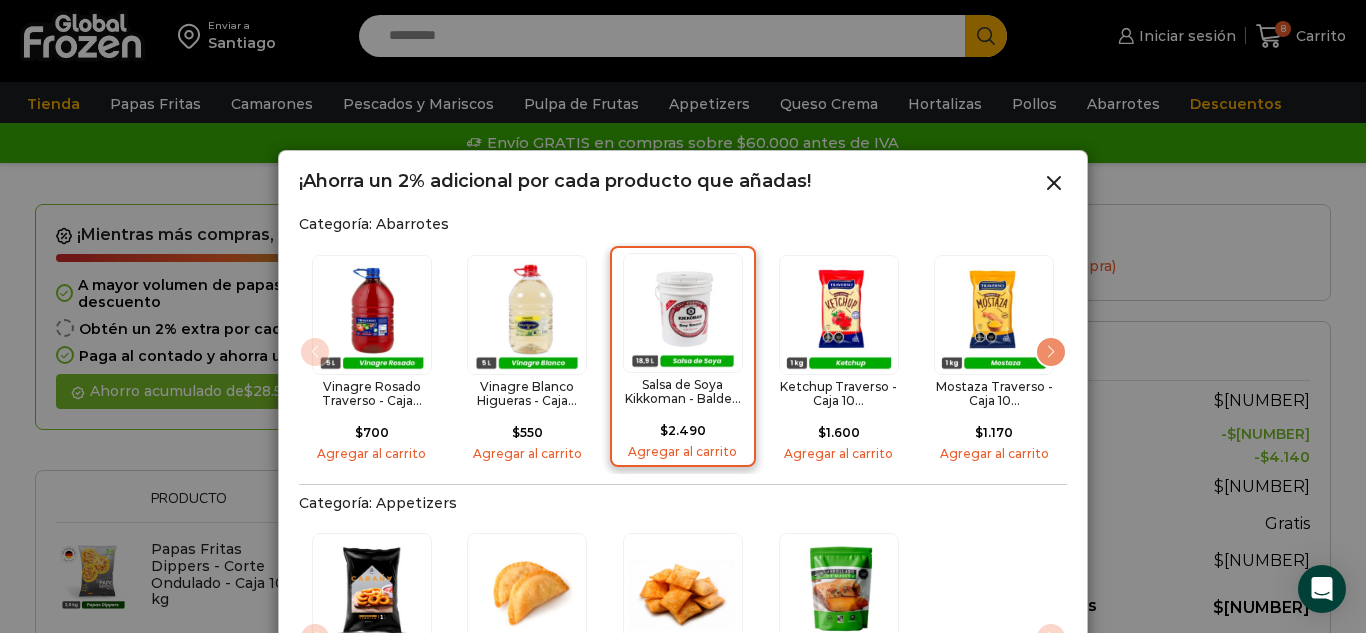 click on "Salsa de Soya Kikkoman - Balde..." at bounding box center [683, 392] 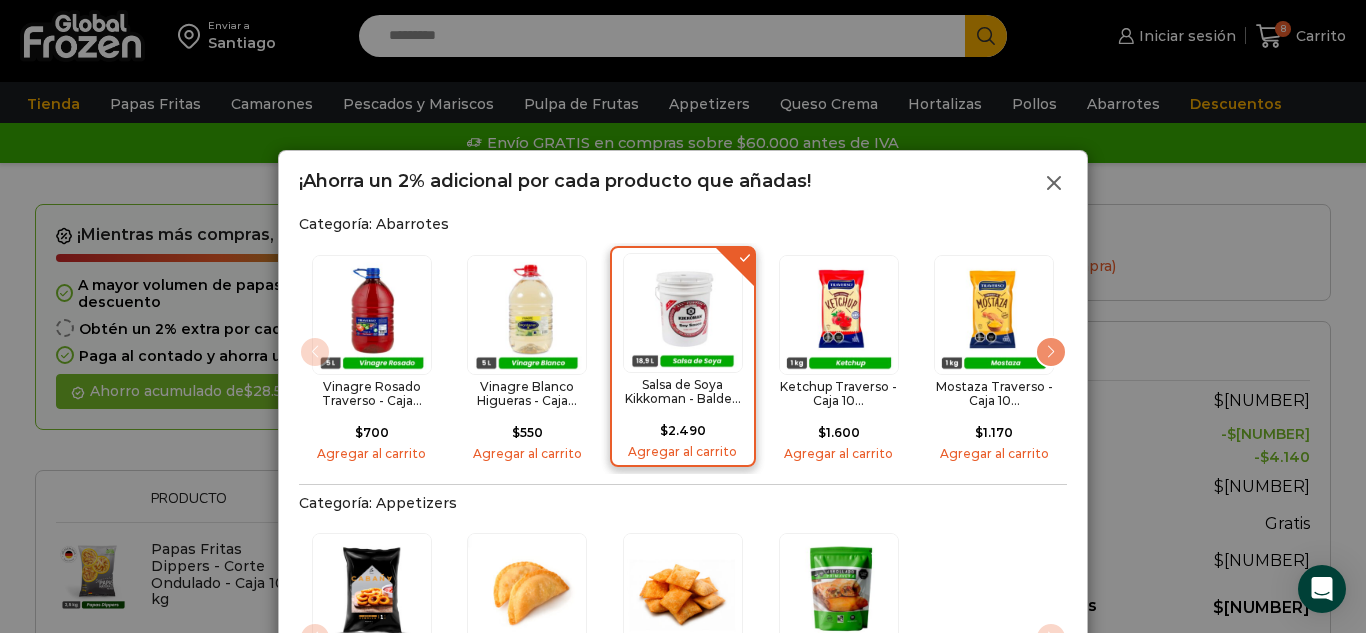 click 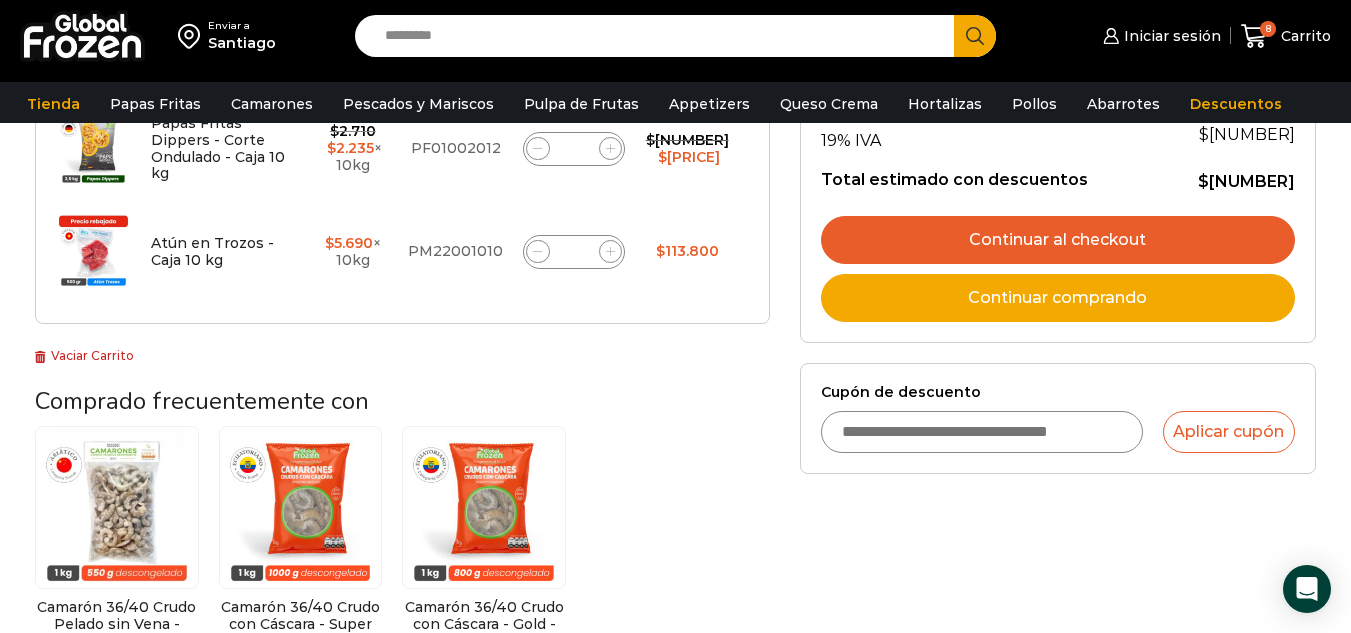 scroll, scrollTop: 338, scrollLeft: 0, axis: vertical 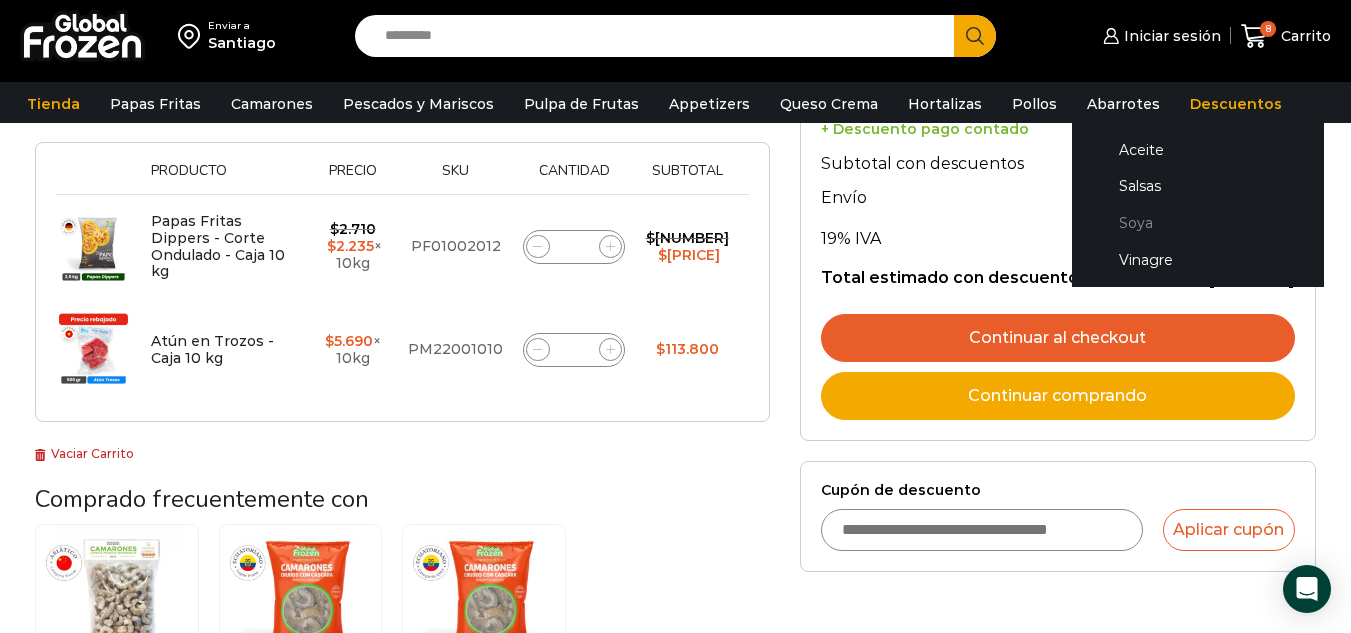 click on "Soya" at bounding box center [1198, 223] 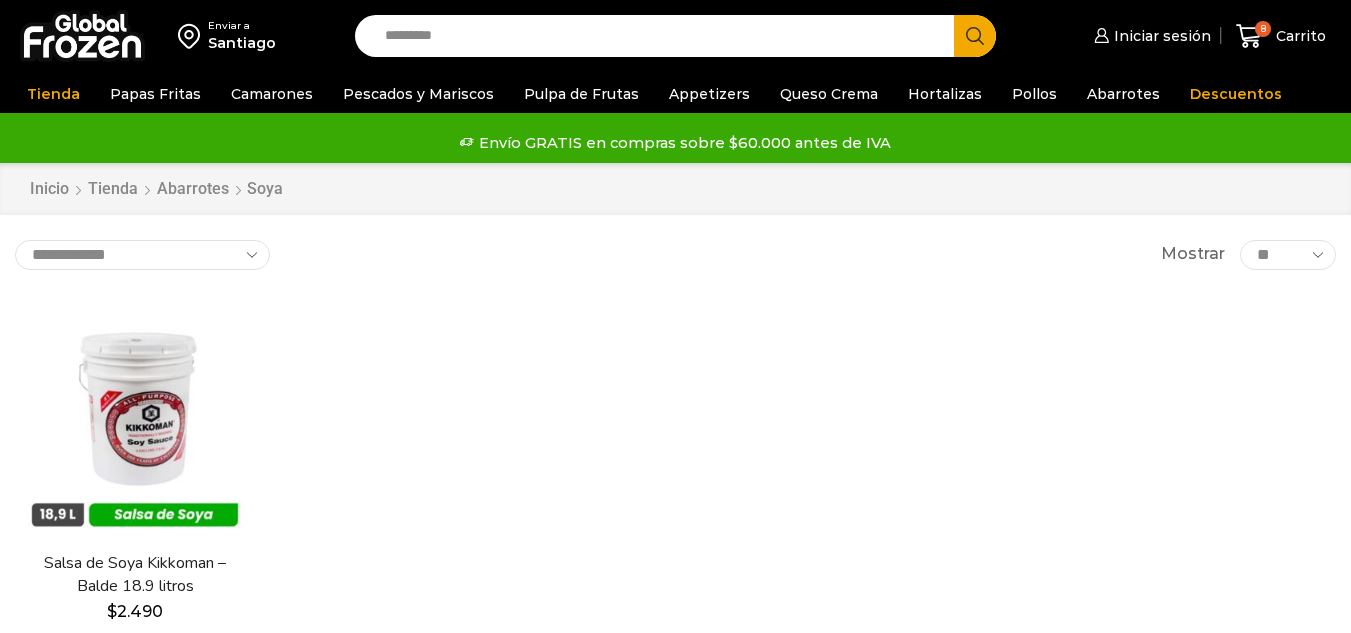 scroll, scrollTop: 0, scrollLeft: 0, axis: both 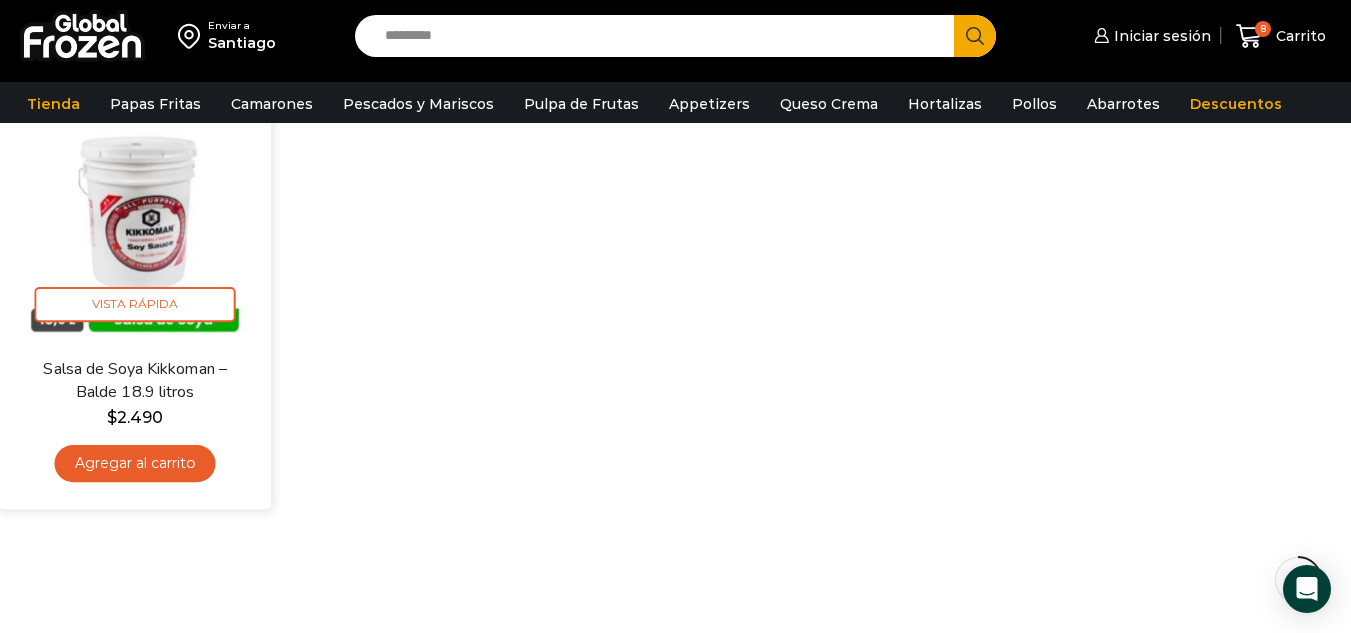 click on "Agregar al carrito" at bounding box center [135, 463] 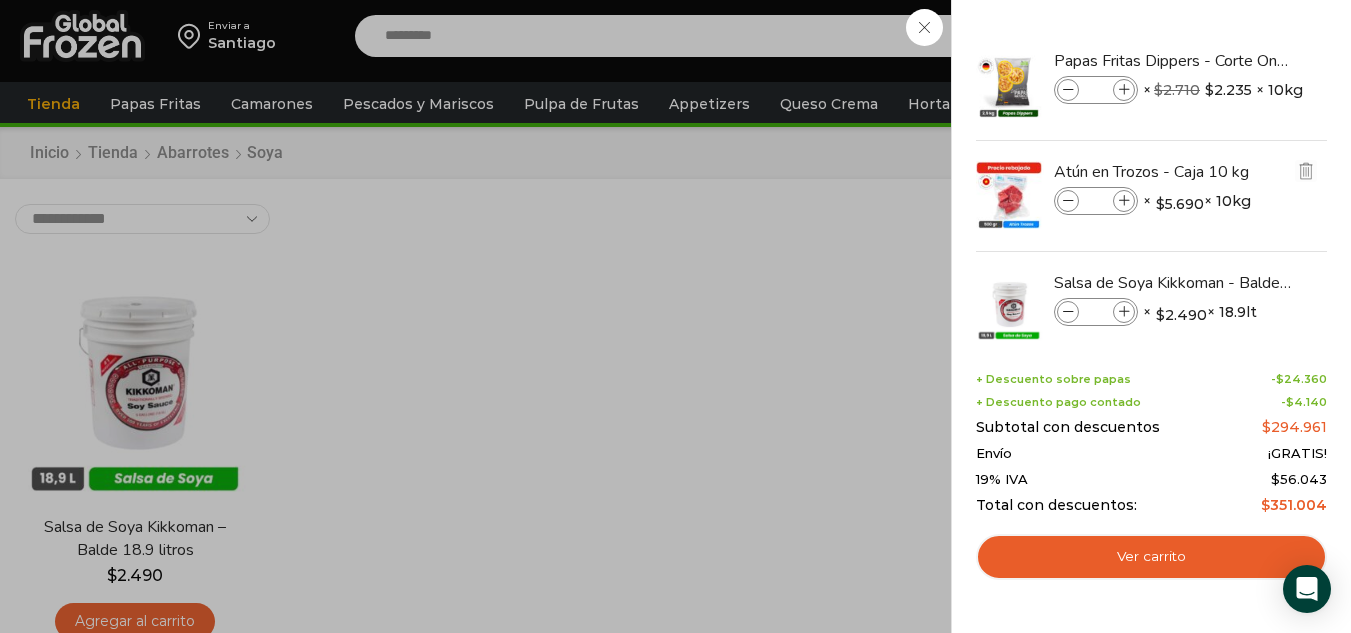 scroll, scrollTop: 0, scrollLeft: 0, axis: both 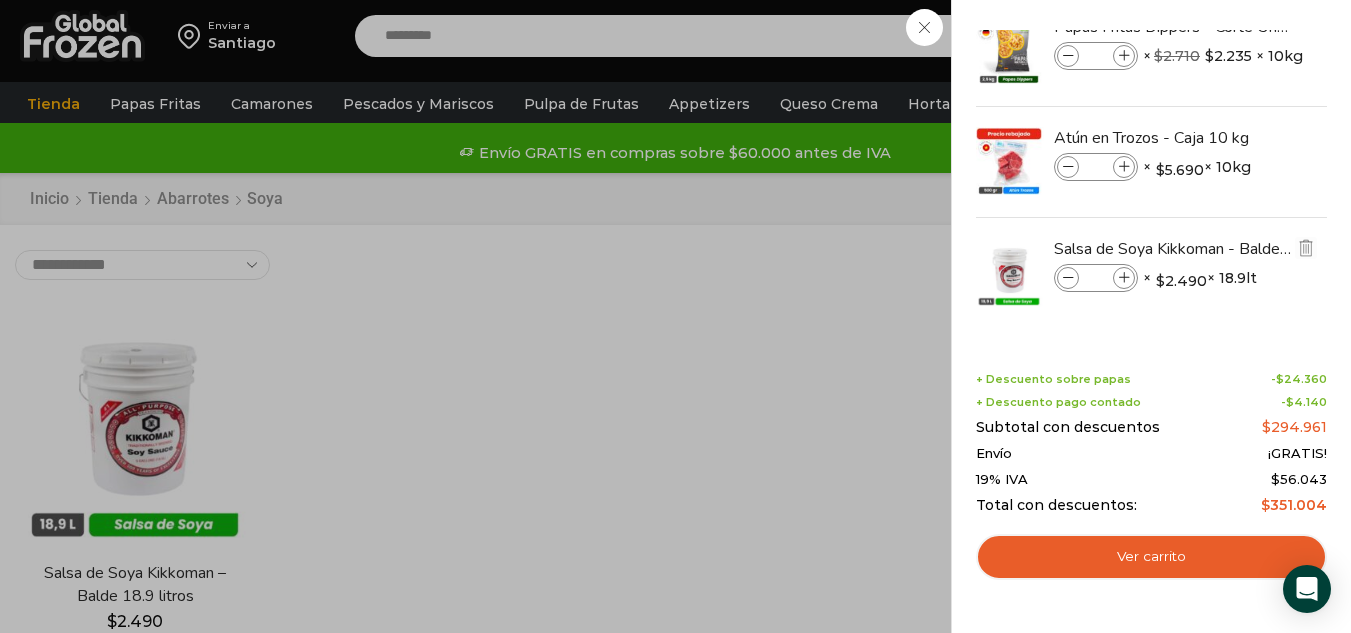 click on "Salsa de Soya Kikkoman - Balde 18.9 litros
Salsa de Soya Kikkoman - Balde 18.9 litros cantidad
*
×  $ 2.490  × 18.9lt 1 ×  $ 2.490  × 18.9lt
SKU:                                                 AB1002000" at bounding box center [1151, 273] 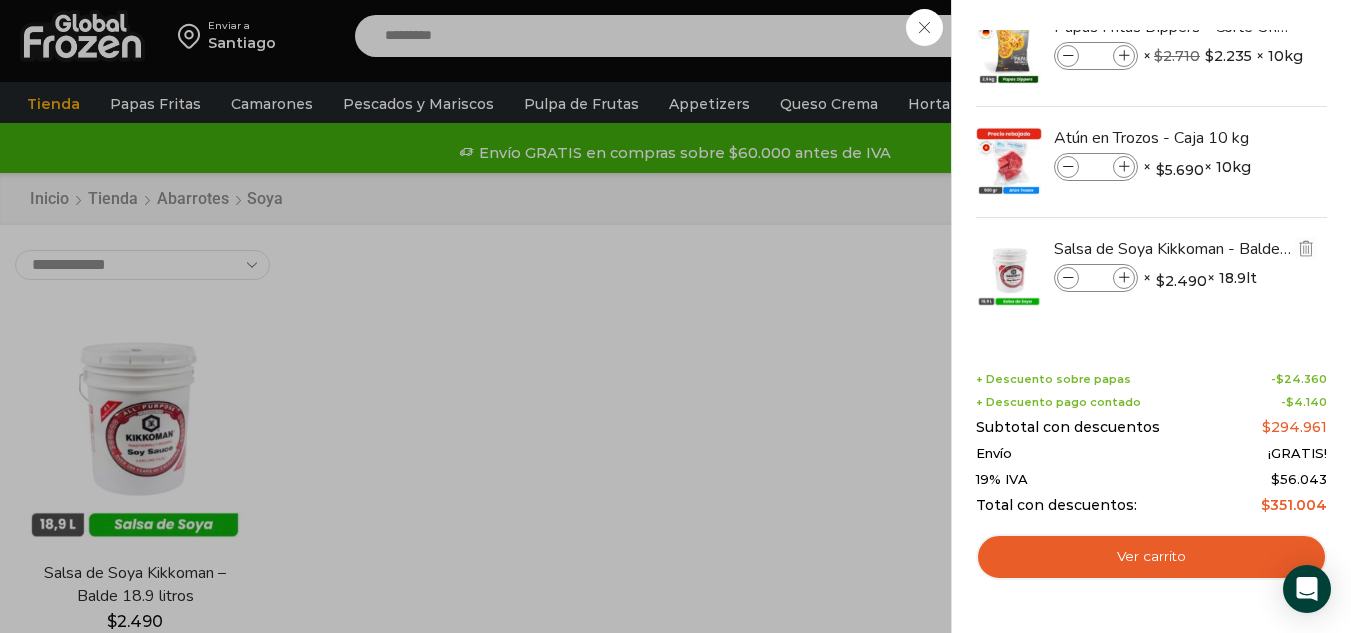 click at bounding box center (1068, 278) 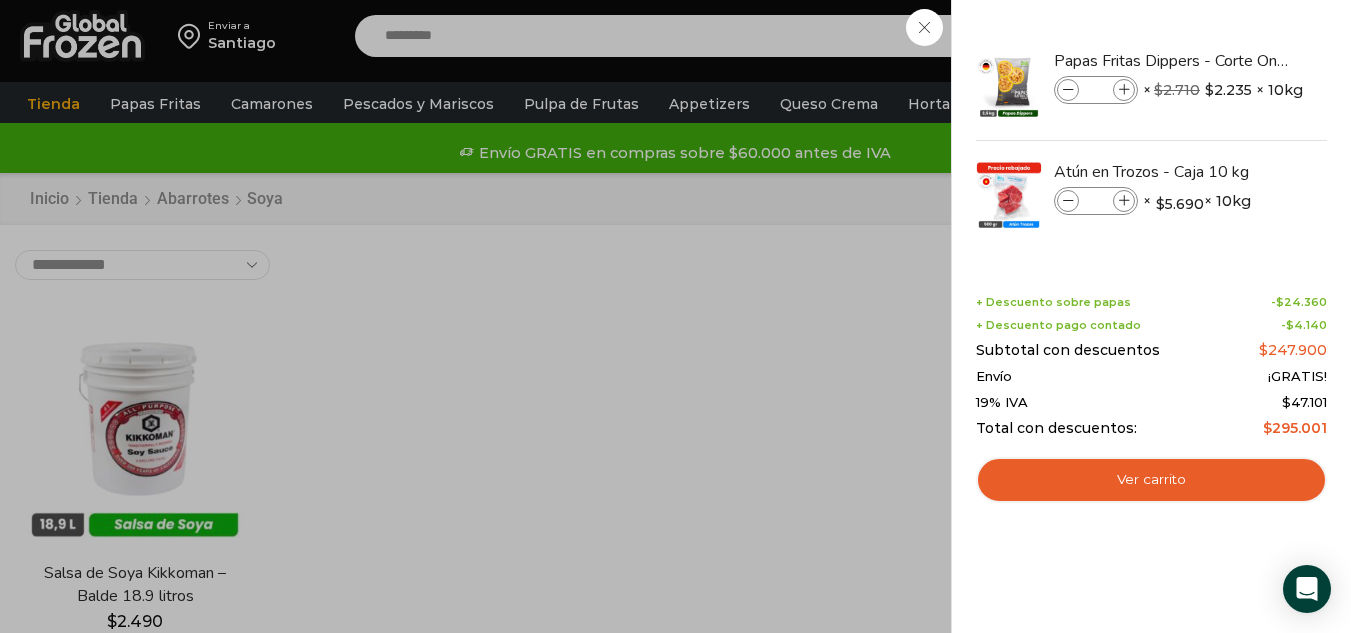 scroll, scrollTop: 0, scrollLeft: 0, axis: both 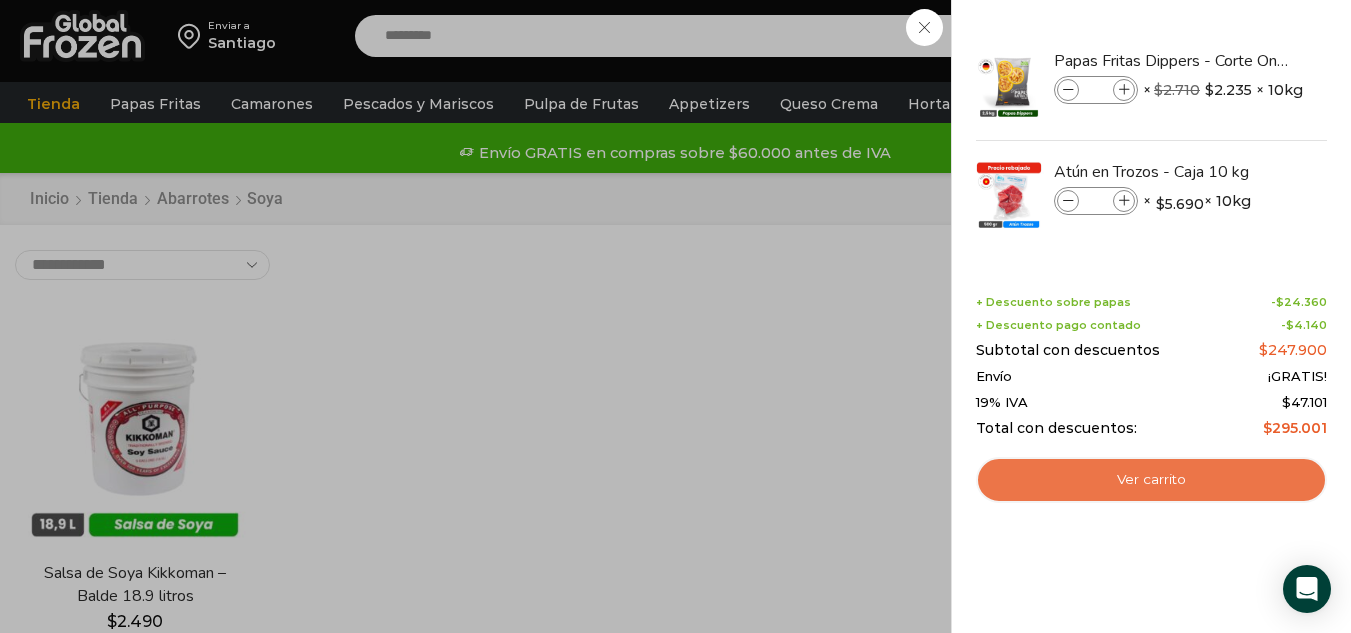 click on "Ver carrito" at bounding box center (1151, 480) 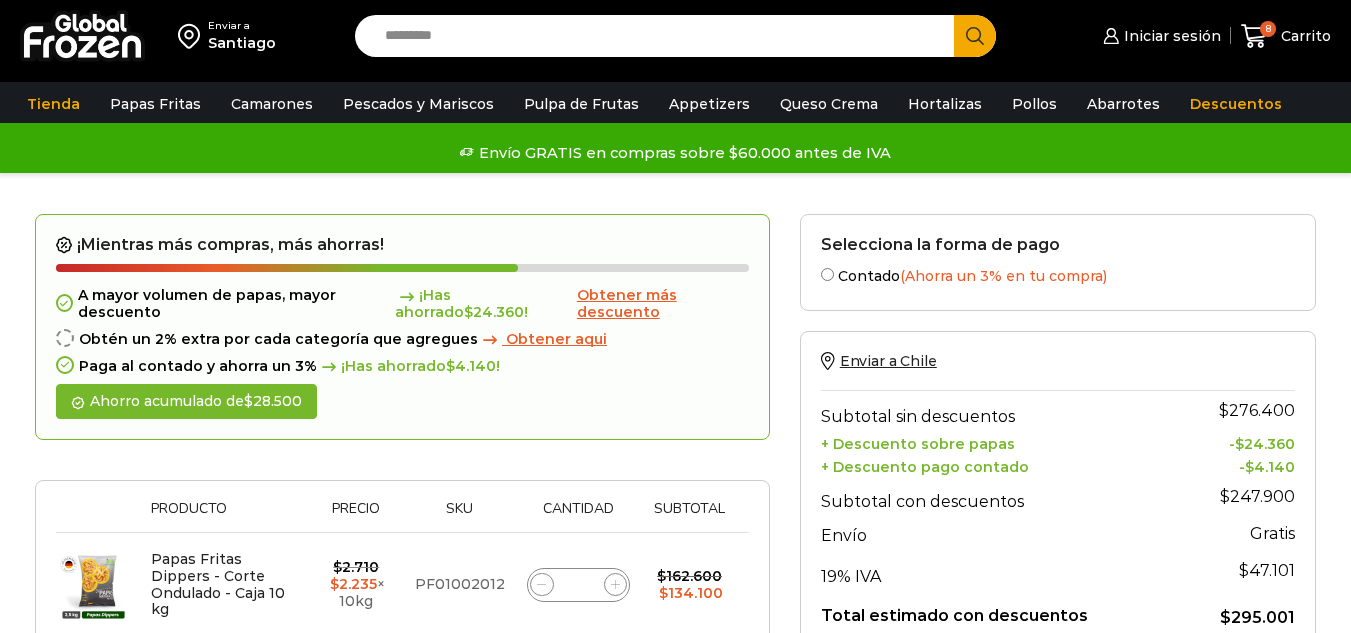 scroll, scrollTop: 100, scrollLeft: 0, axis: vertical 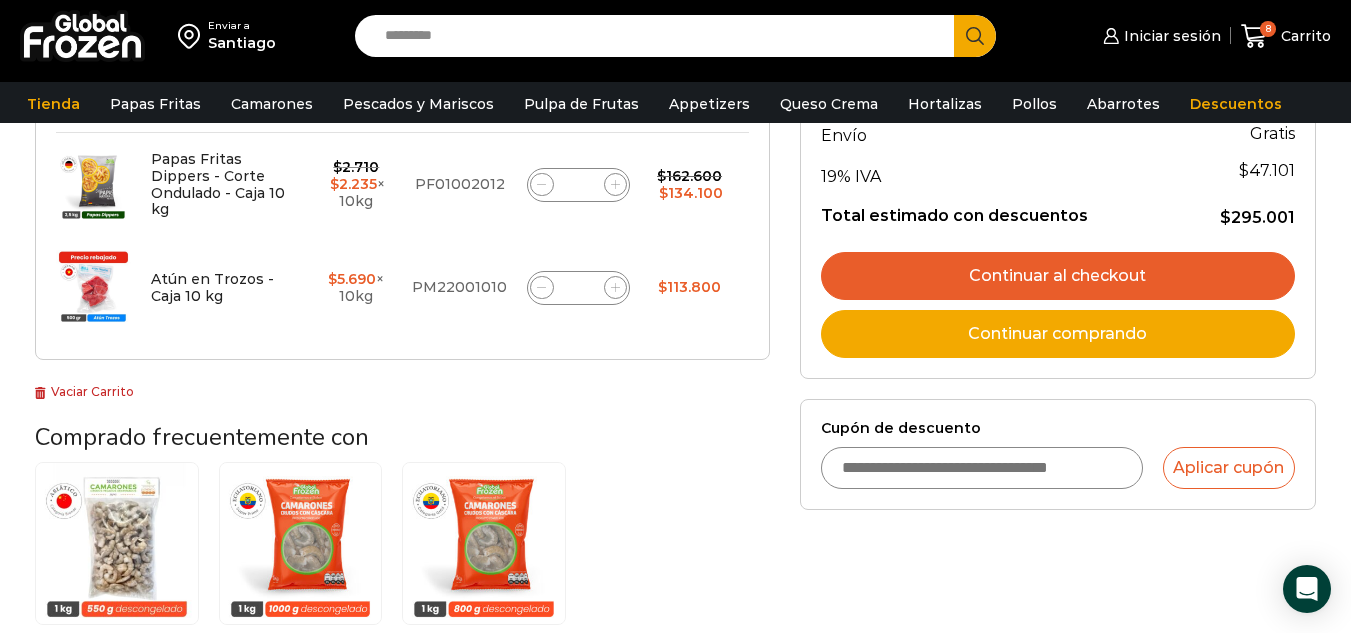 click on "Cupón de descuento" at bounding box center (982, 468) 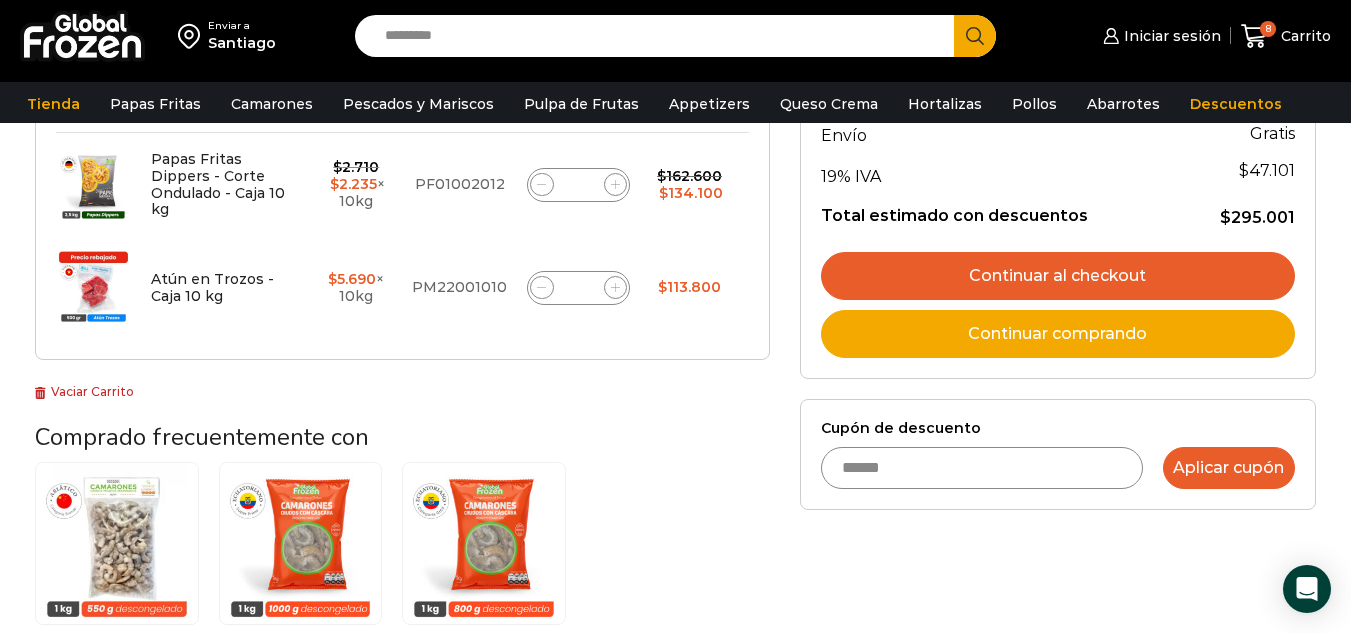type on "******" 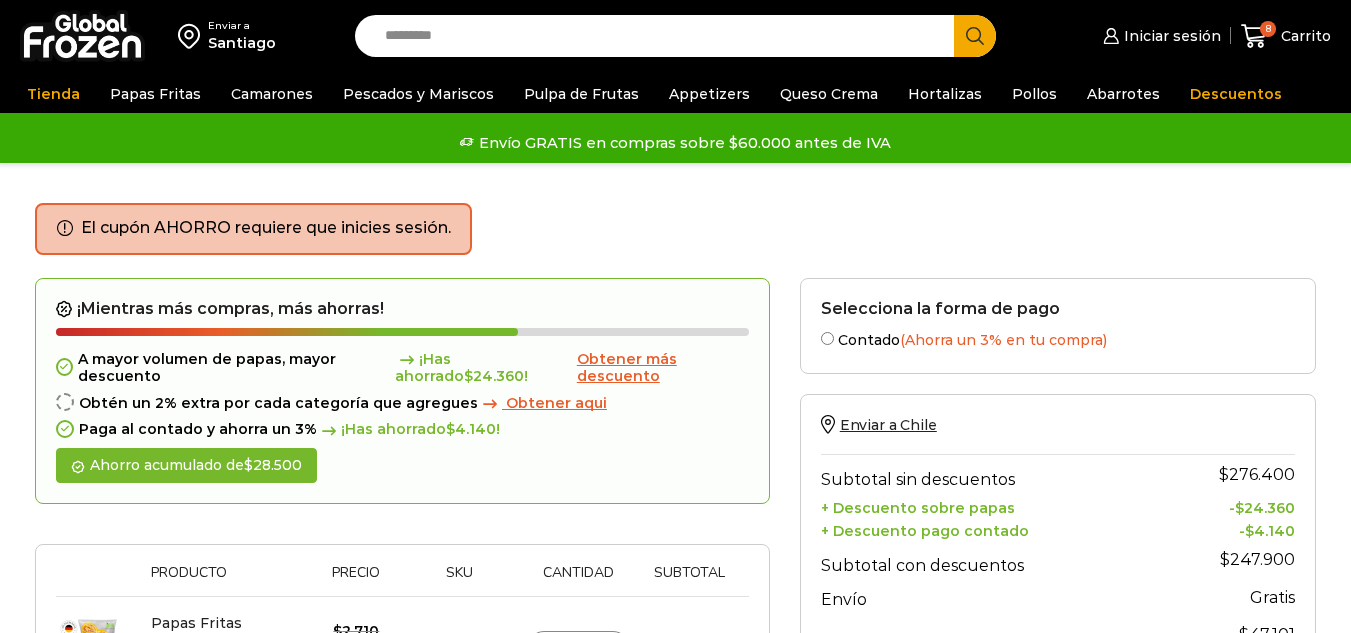 scroll, scrollTop: 0, scrollLeft: 0, axis: both 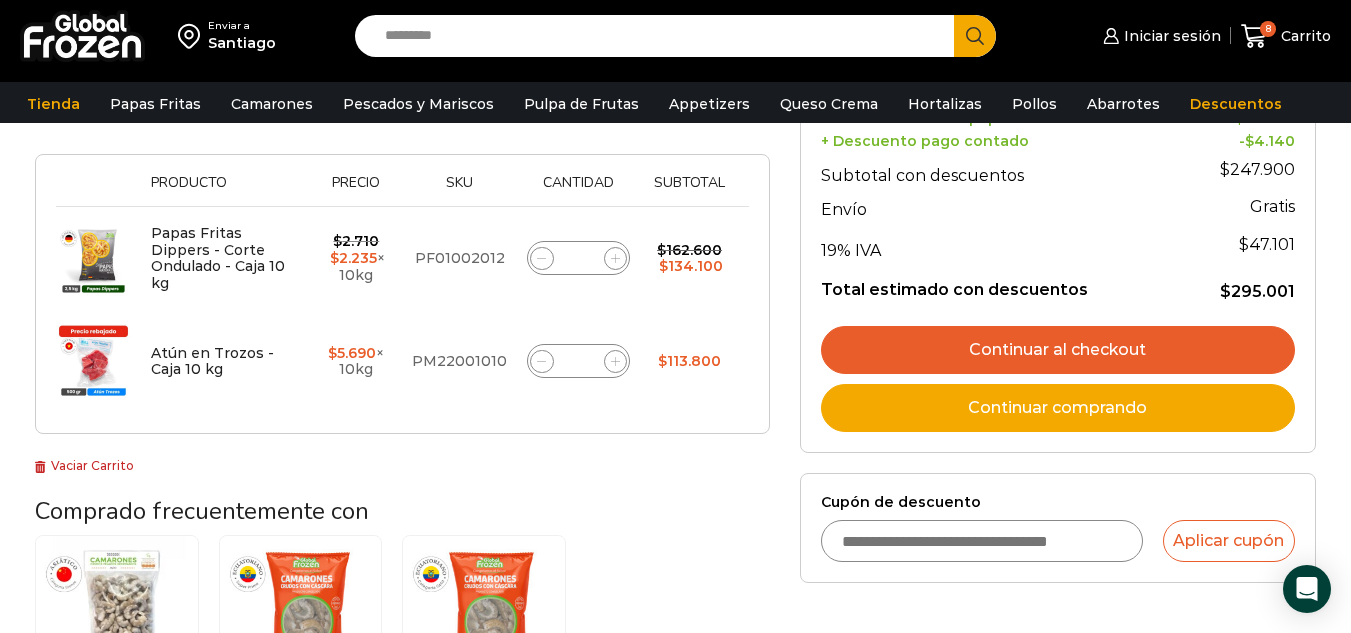 click on "Continuar al checkout" at bounding box center (1058, 350) 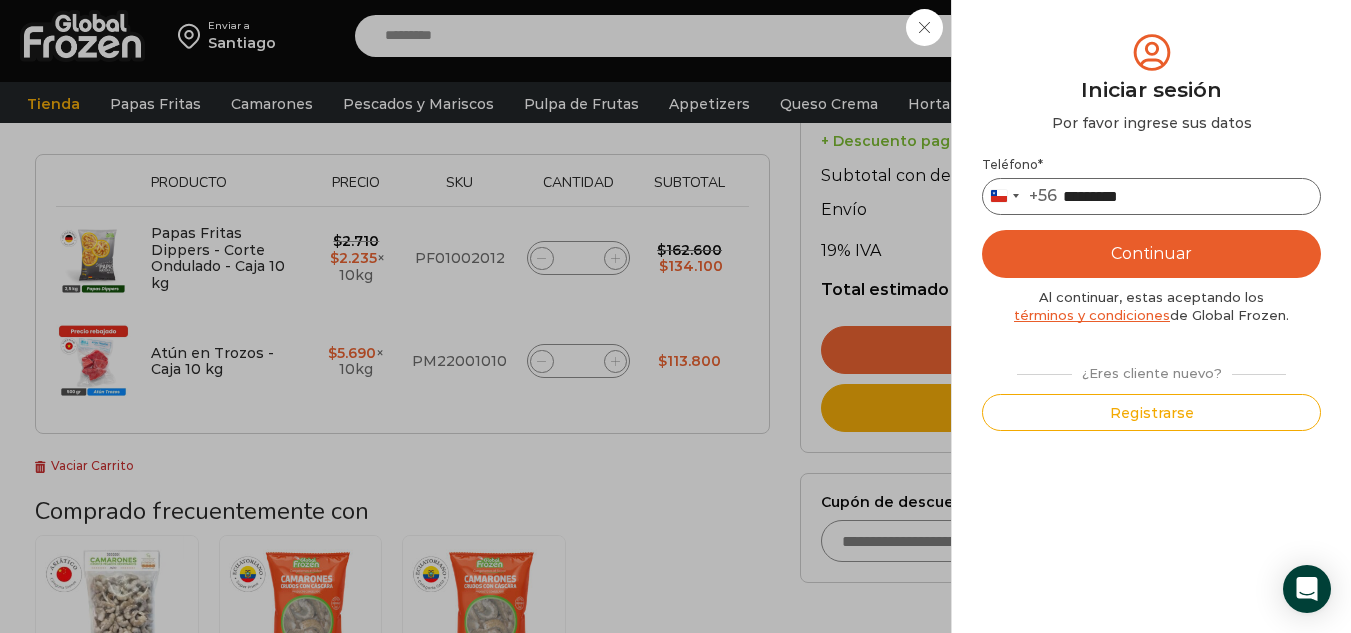 type on "*********" 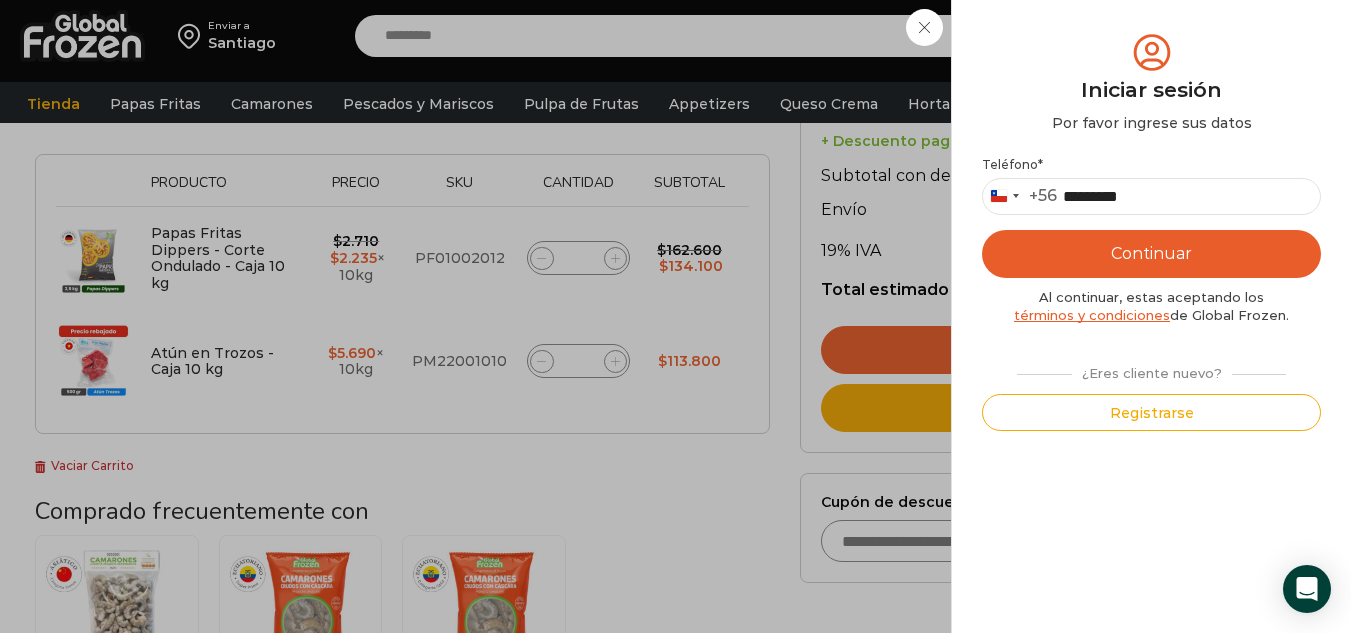 click on "Continuar" at bounding box center (1151, 254) 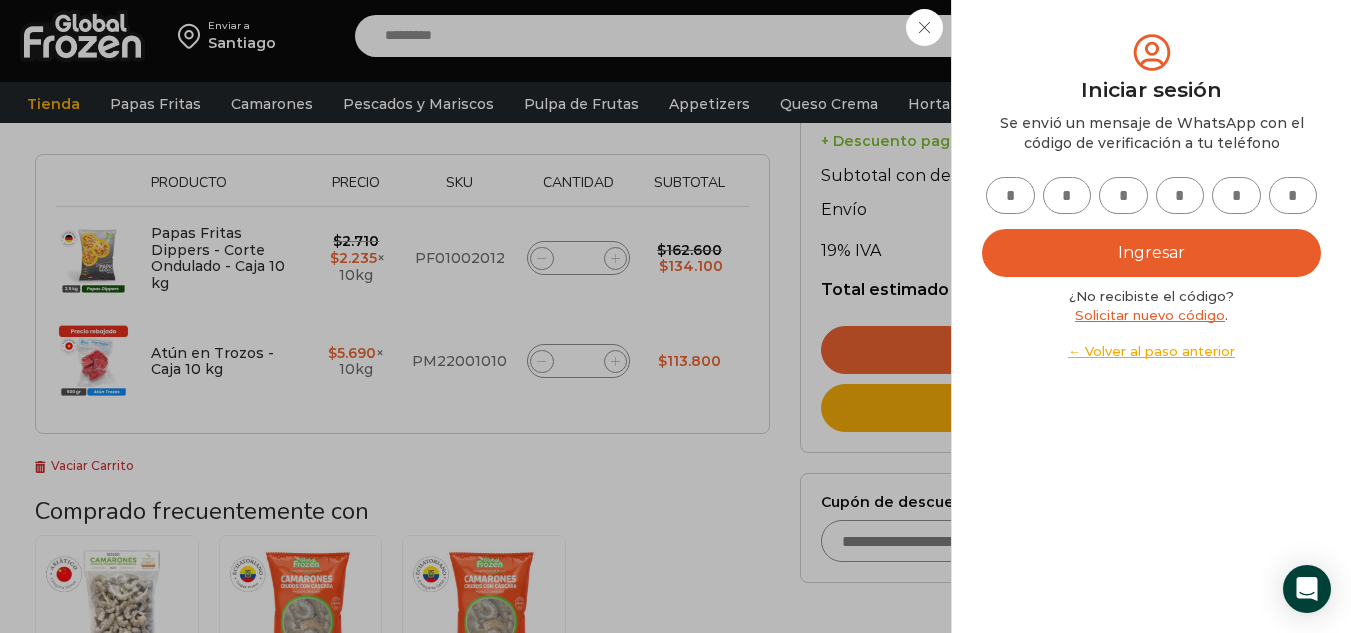 click at bounding box center (1010, 195) 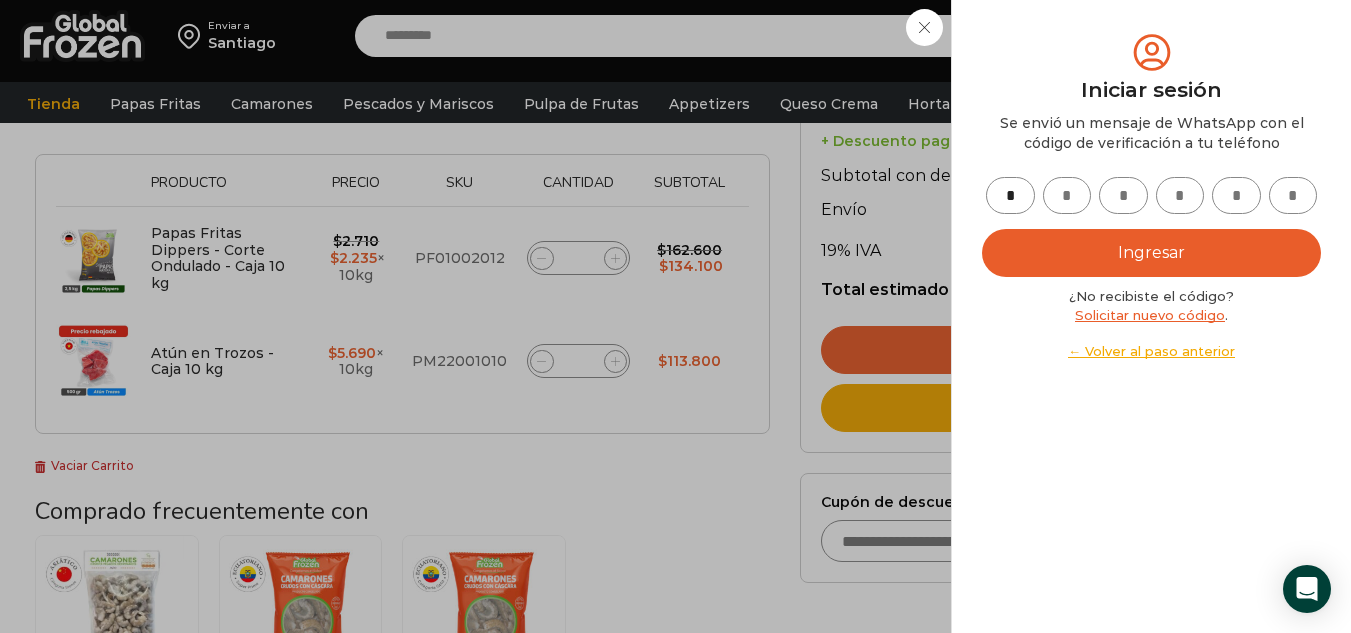 type on "*" 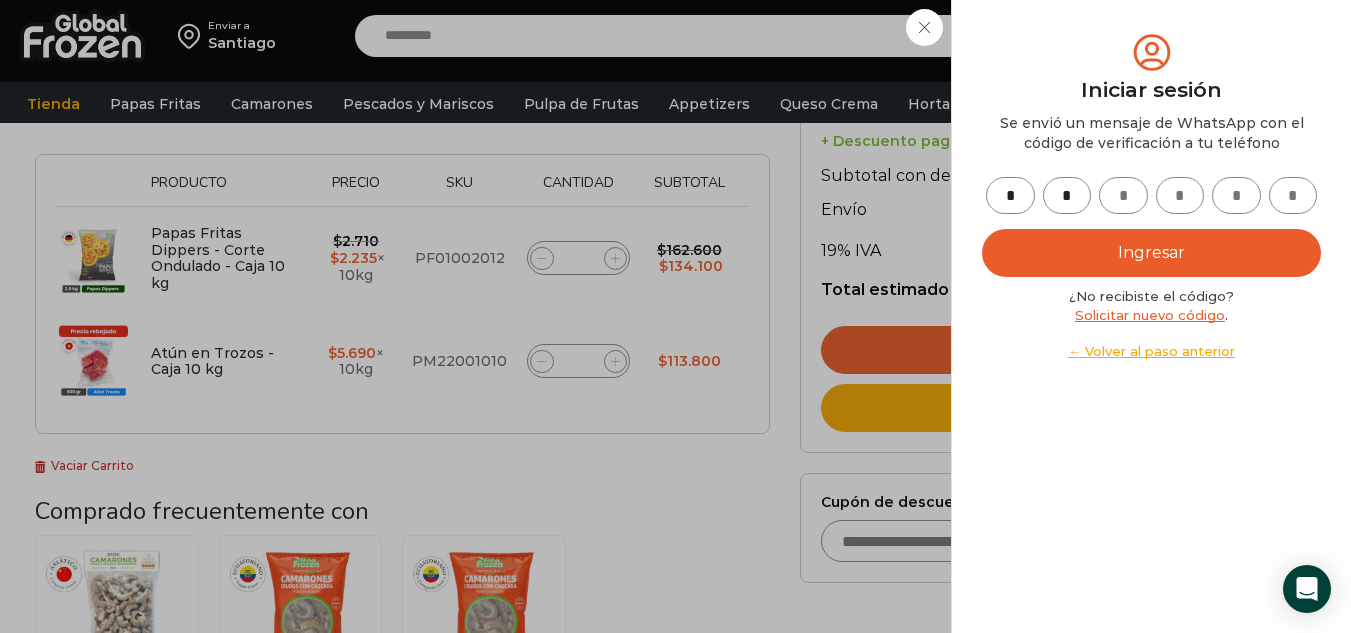 type on "*" 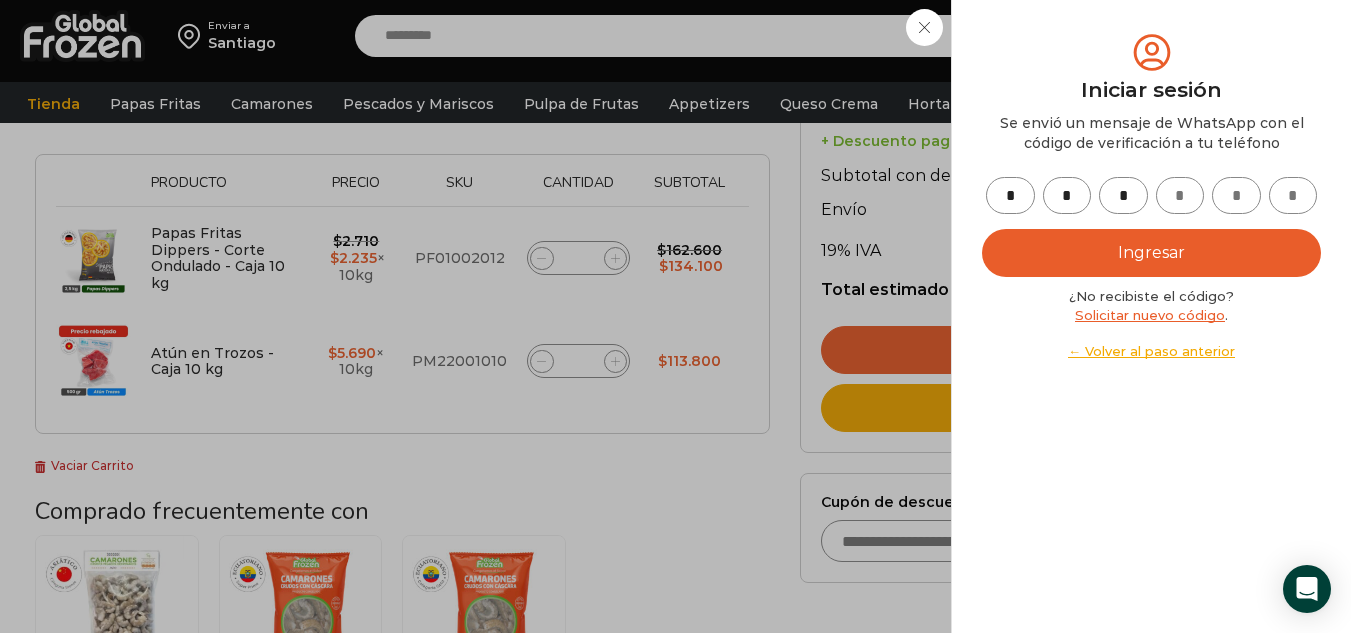 type on "*" 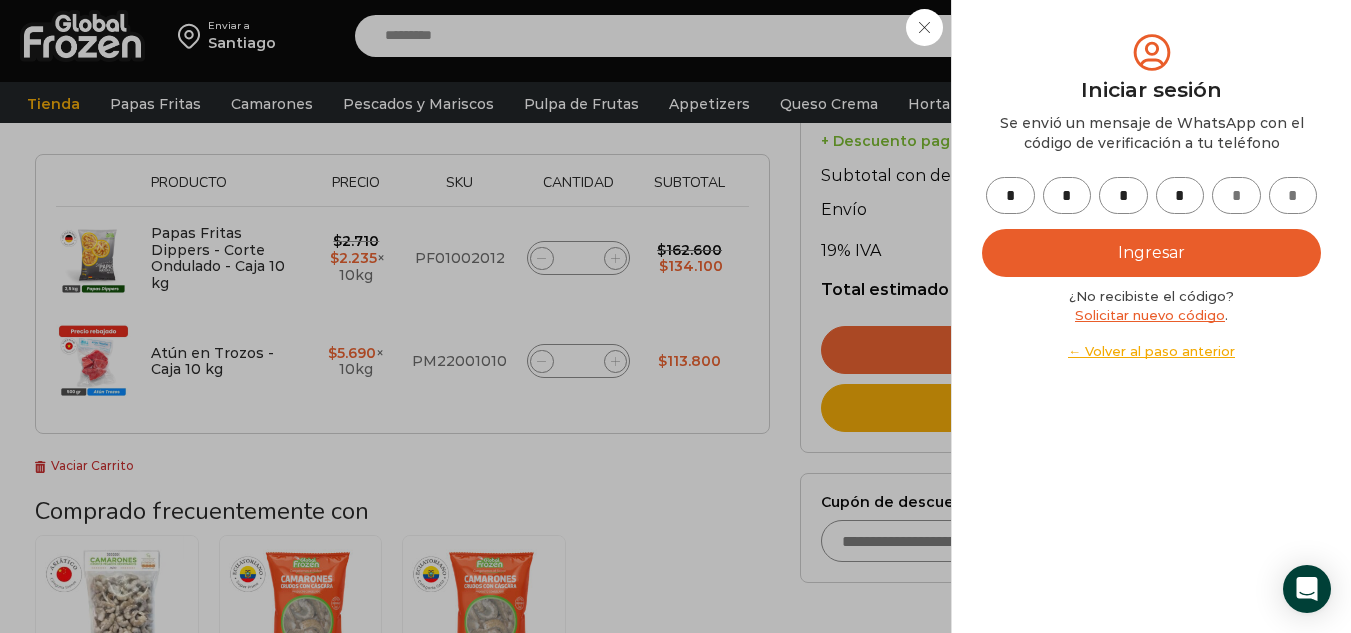 type on "*" 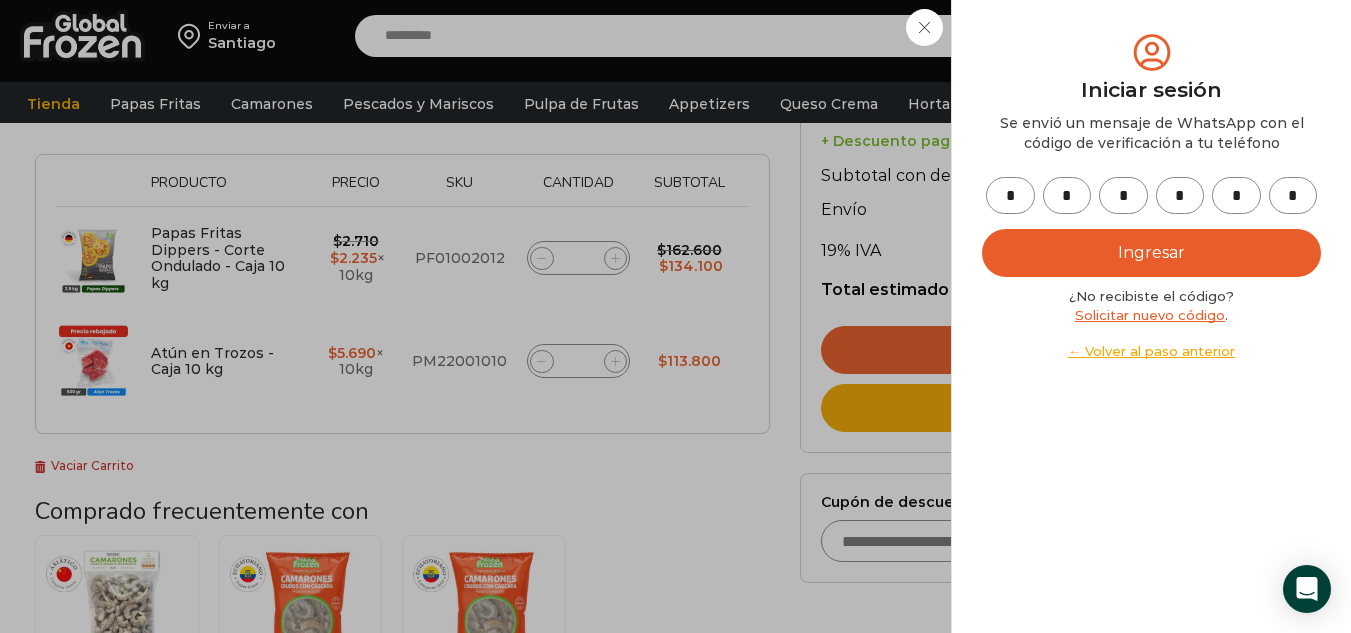 type on "*" 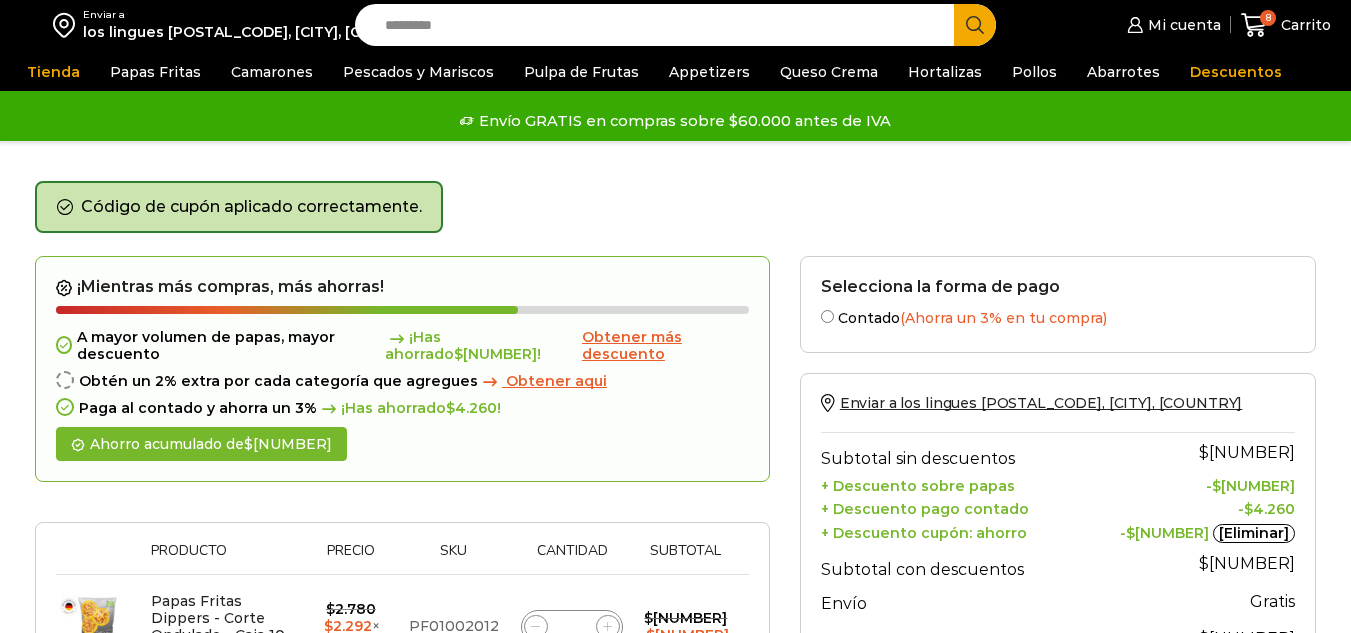 click on "Código de cupón aplicado correctamente." at bounding box center [675, 218] 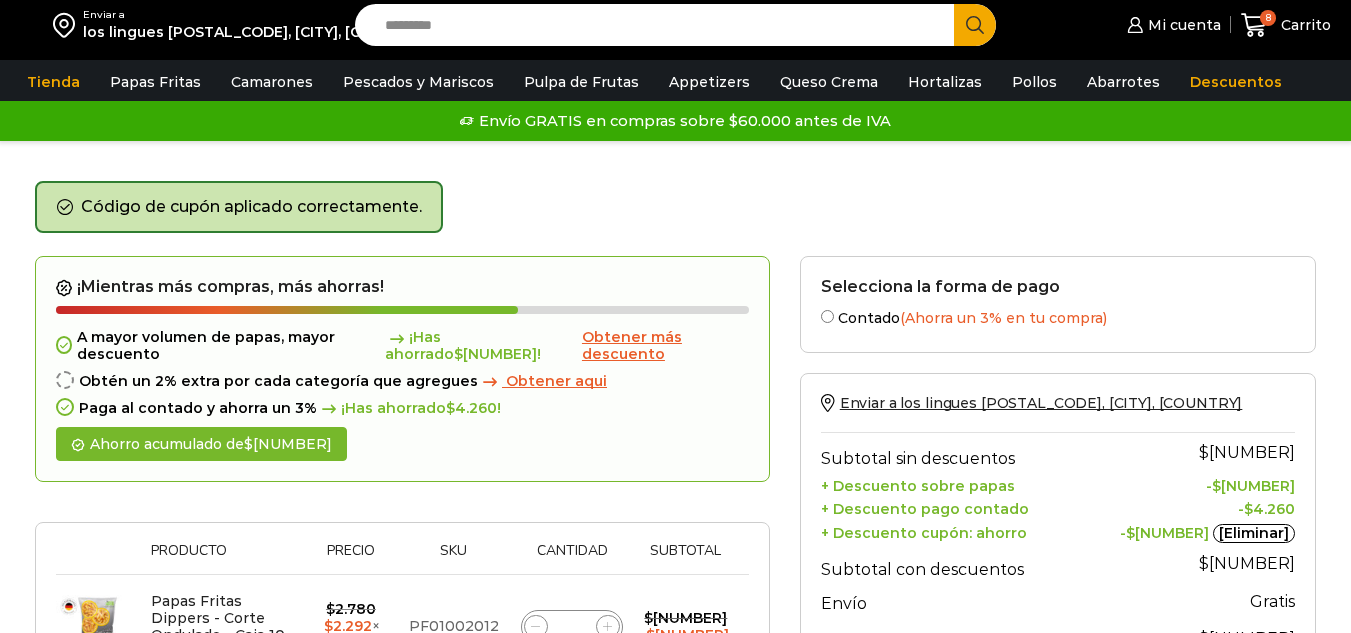 scroll, scrollTop: 0, scrollLeft: 0, axis: both 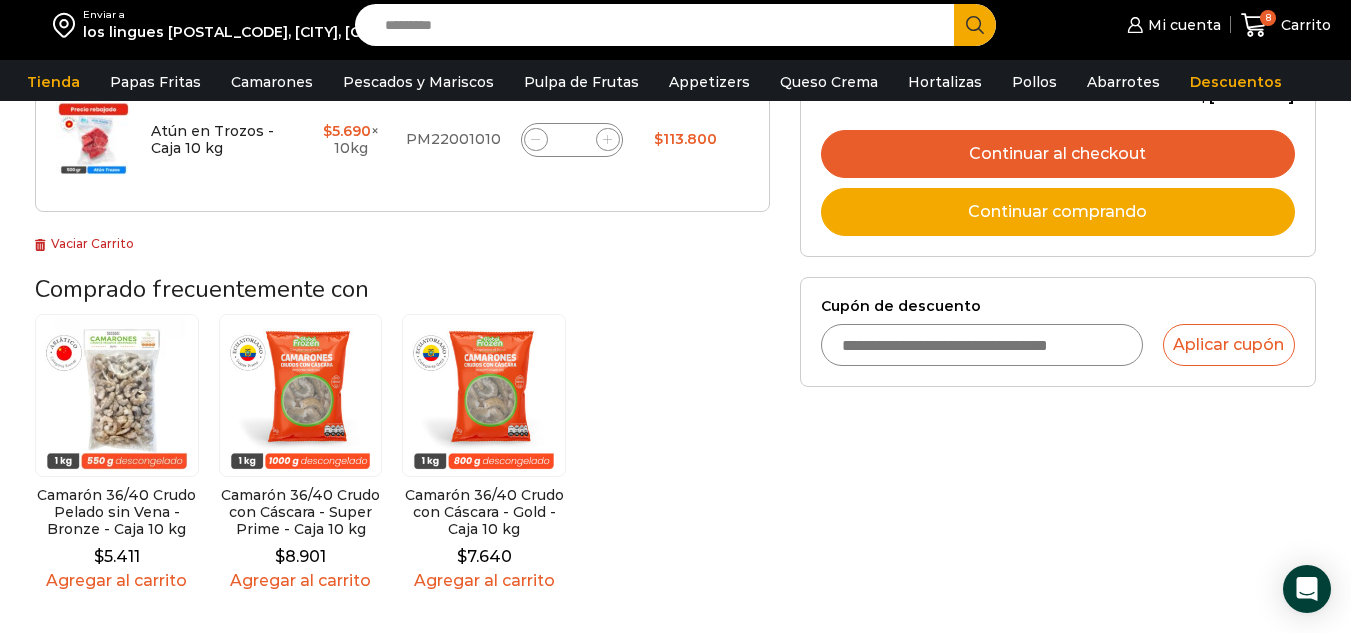 click on "Continuar comprando" at bounding box center [1058, 212] 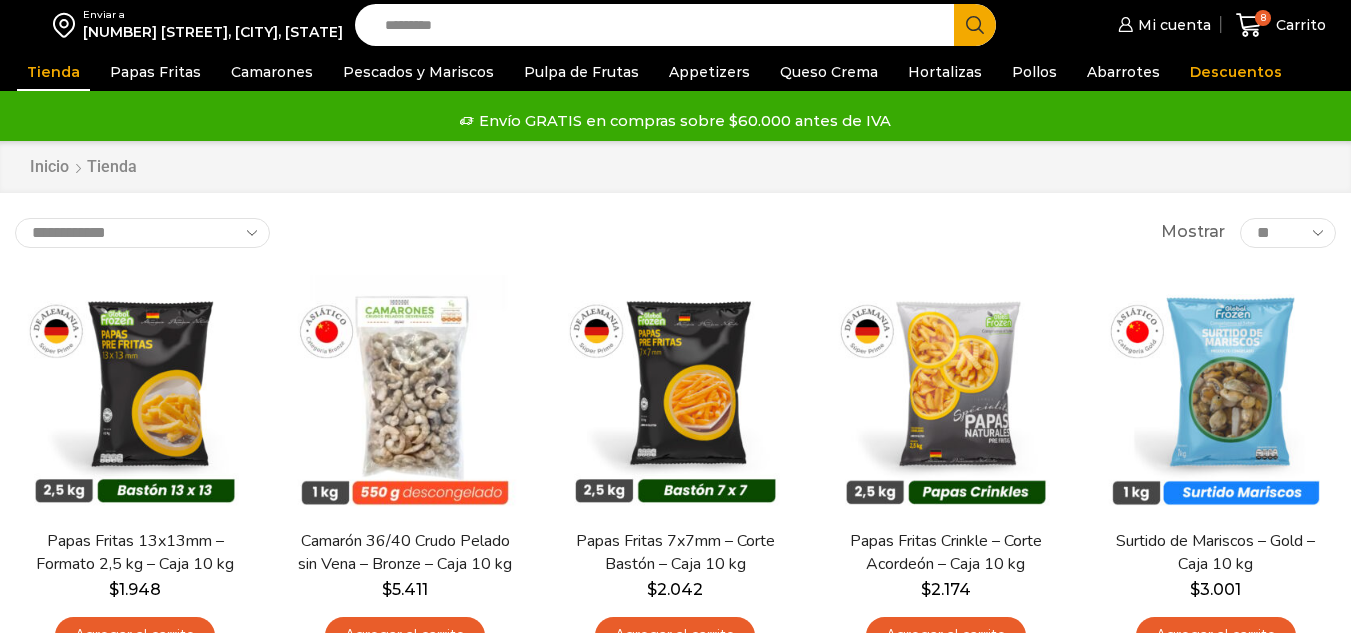 scroll, scrollTop: 0, scrollLeft: 0, axis: both 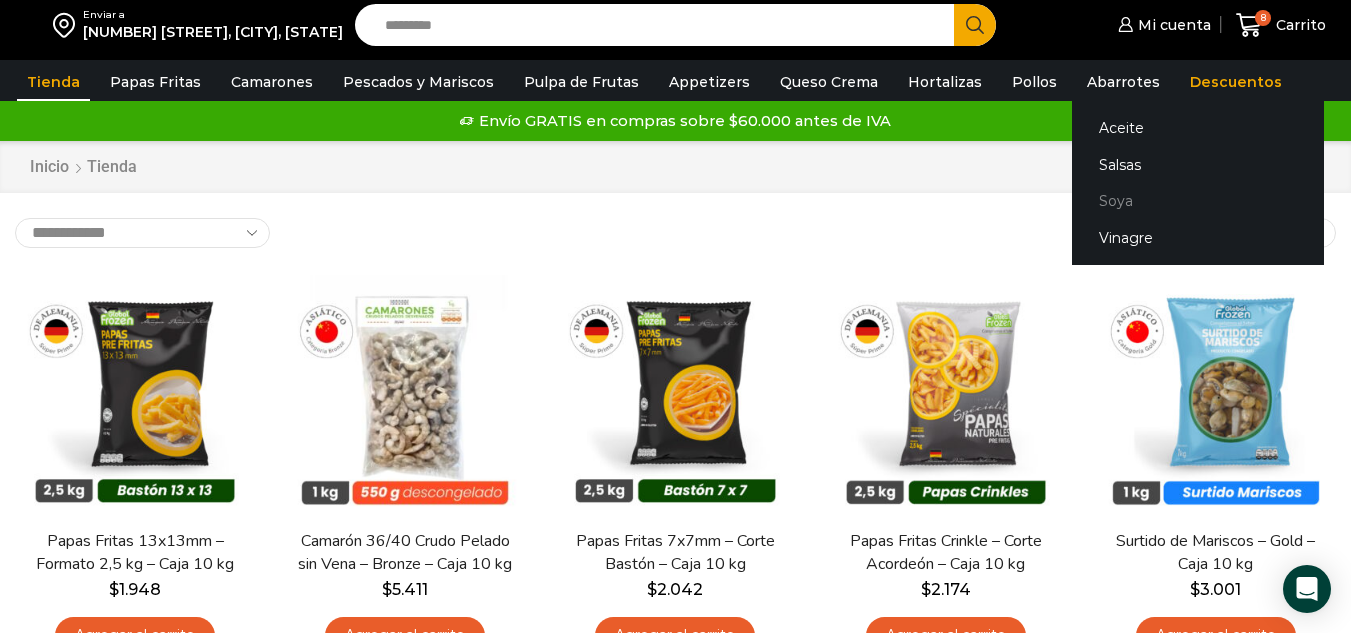click on "Soya" at bounding box center [1198, 201] 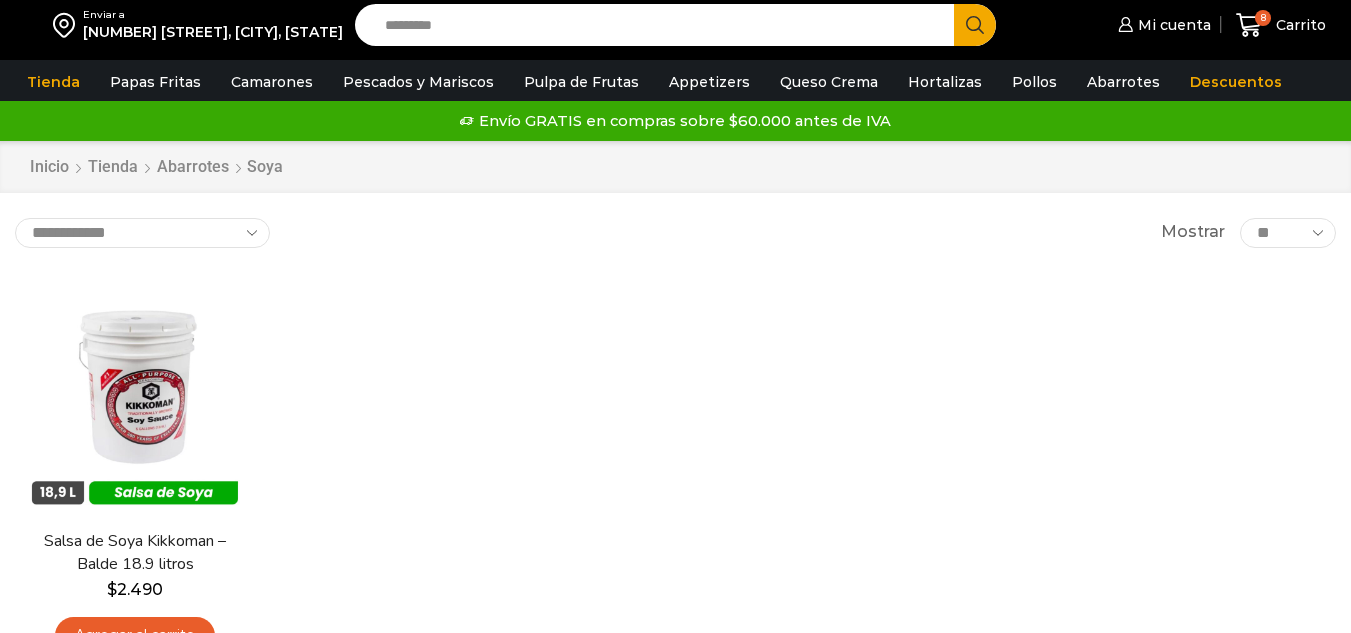scroll, scrollTop: 0, scrollLeft: 0, axis: both 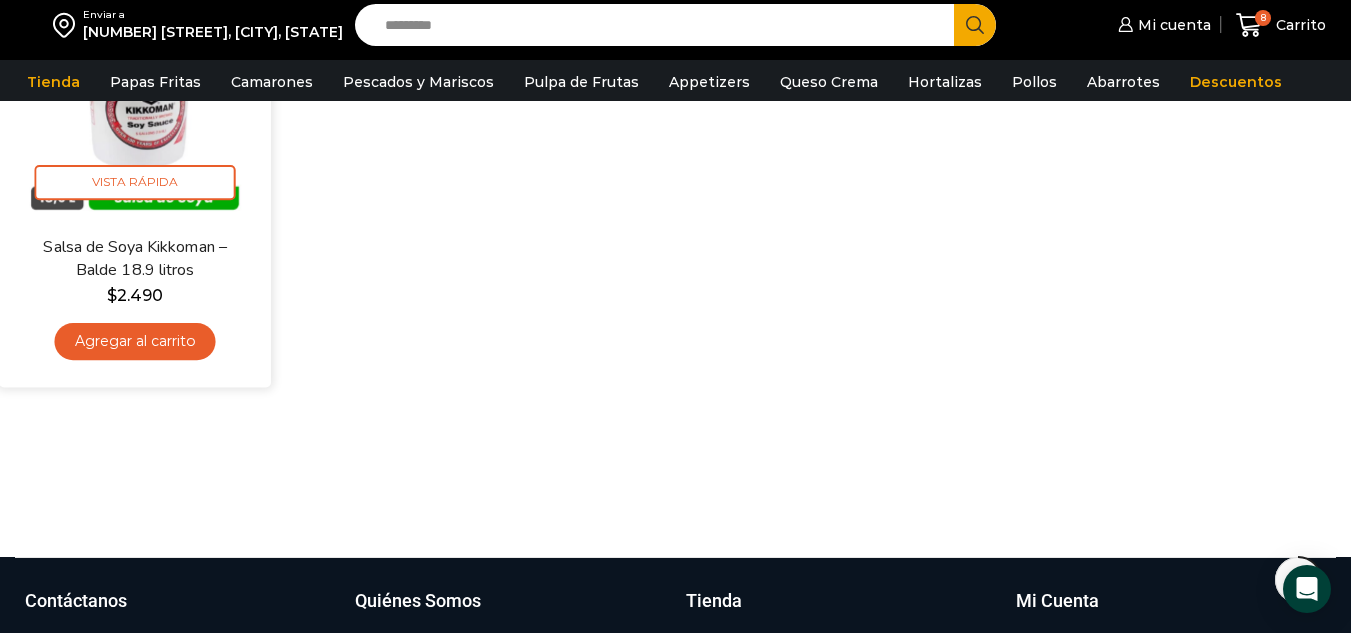 click on "Agregar al carrito" at bounding box center (135, 341) 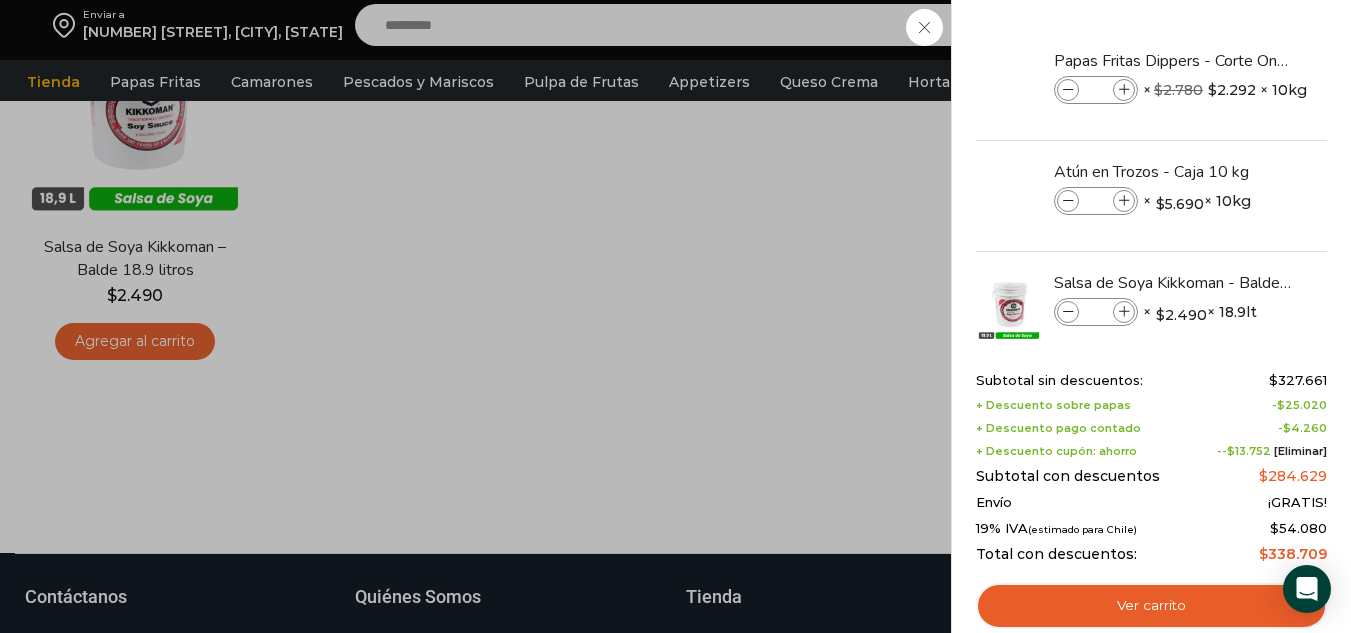 scroll, scrollTop: 300, scrollLeft: 0, axis: vertical 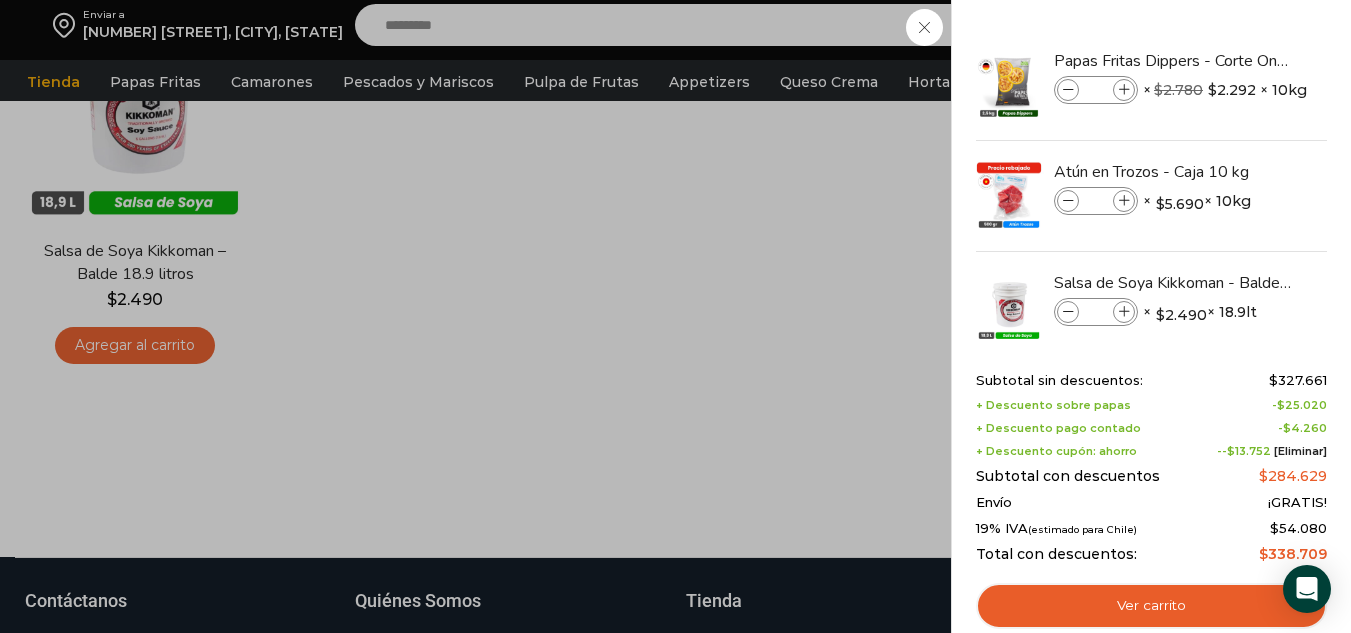 click on "9
Carrito
9
9
Shopping Cart
*" at bounding box center (1281, 25) 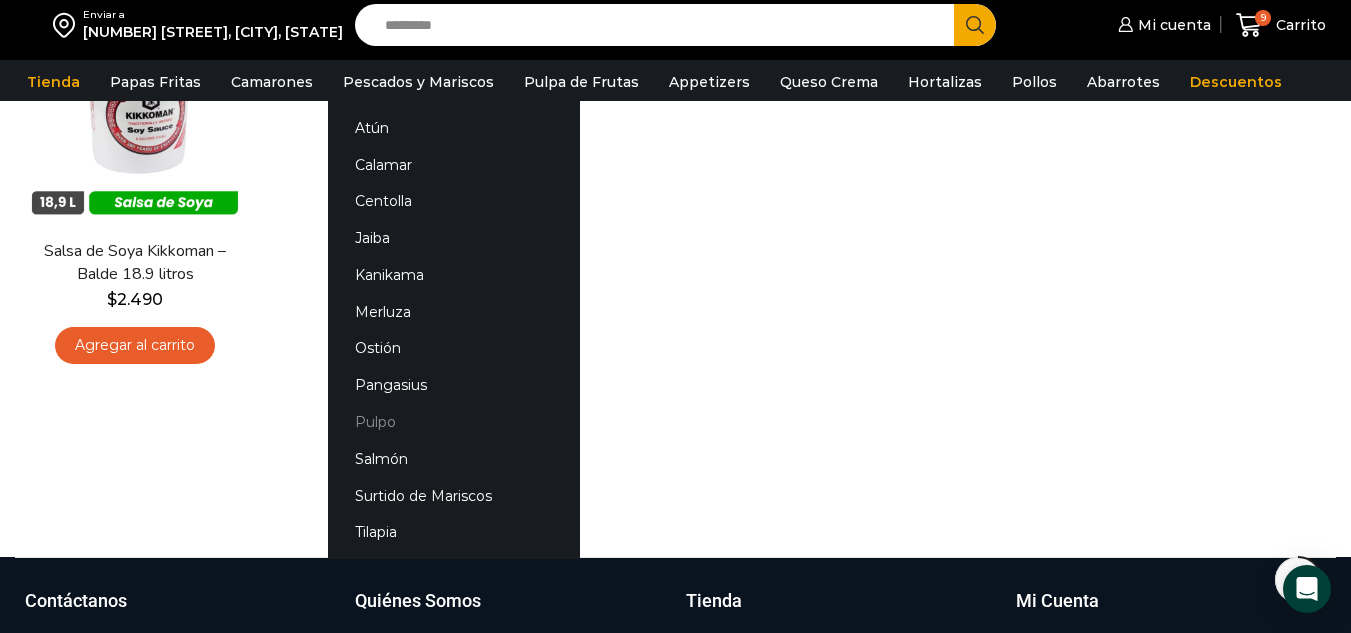 click on "Pulpo" at bounding box center (454, 422) 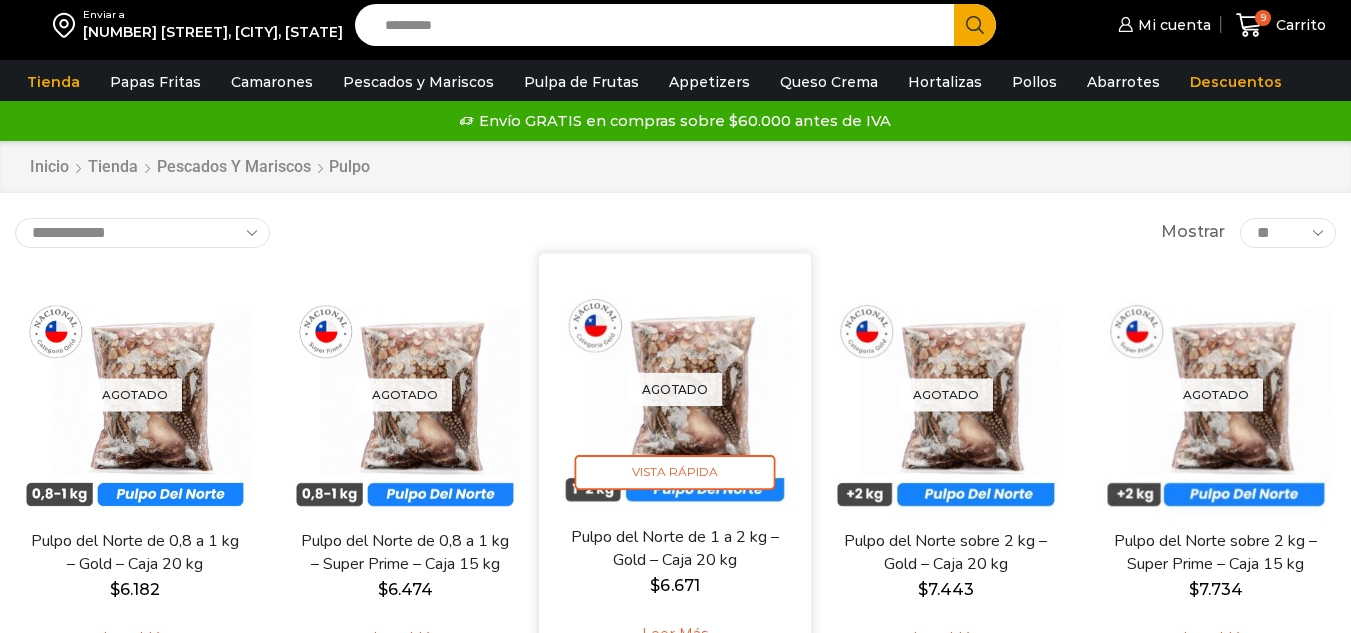 scroll, scrollTop: 0, scrollLeft: 0, axis: both 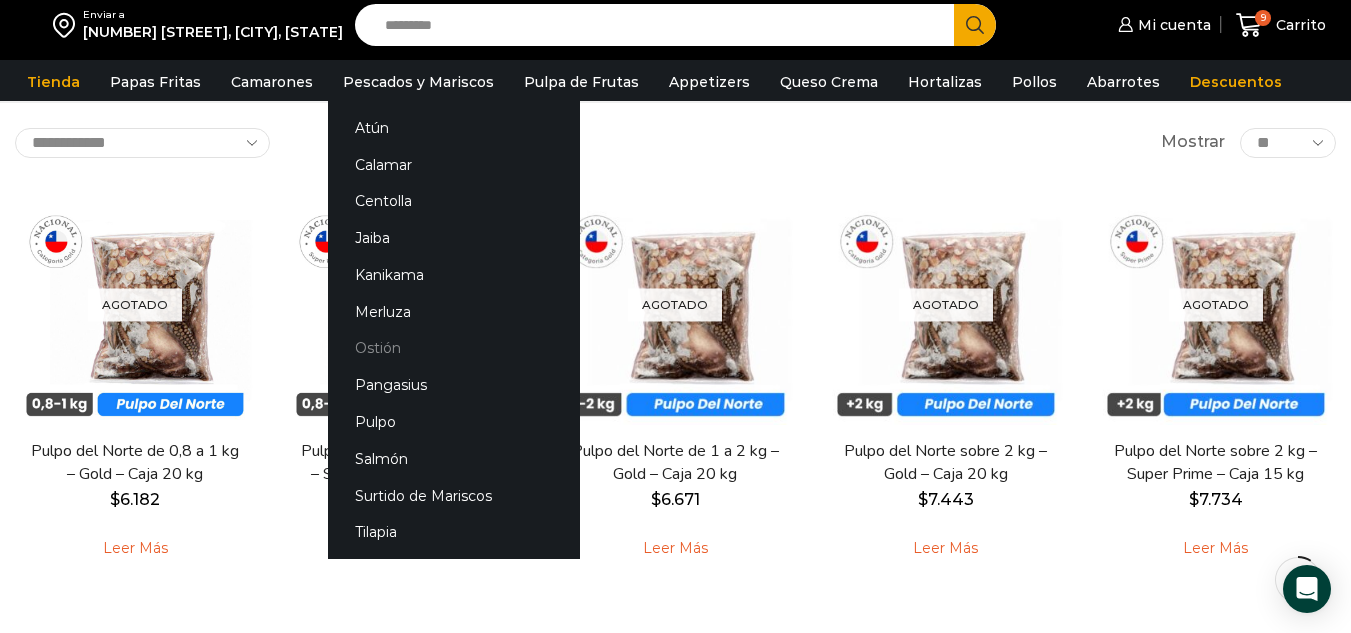 click on "Ostión" at bounding box center (454, 348) 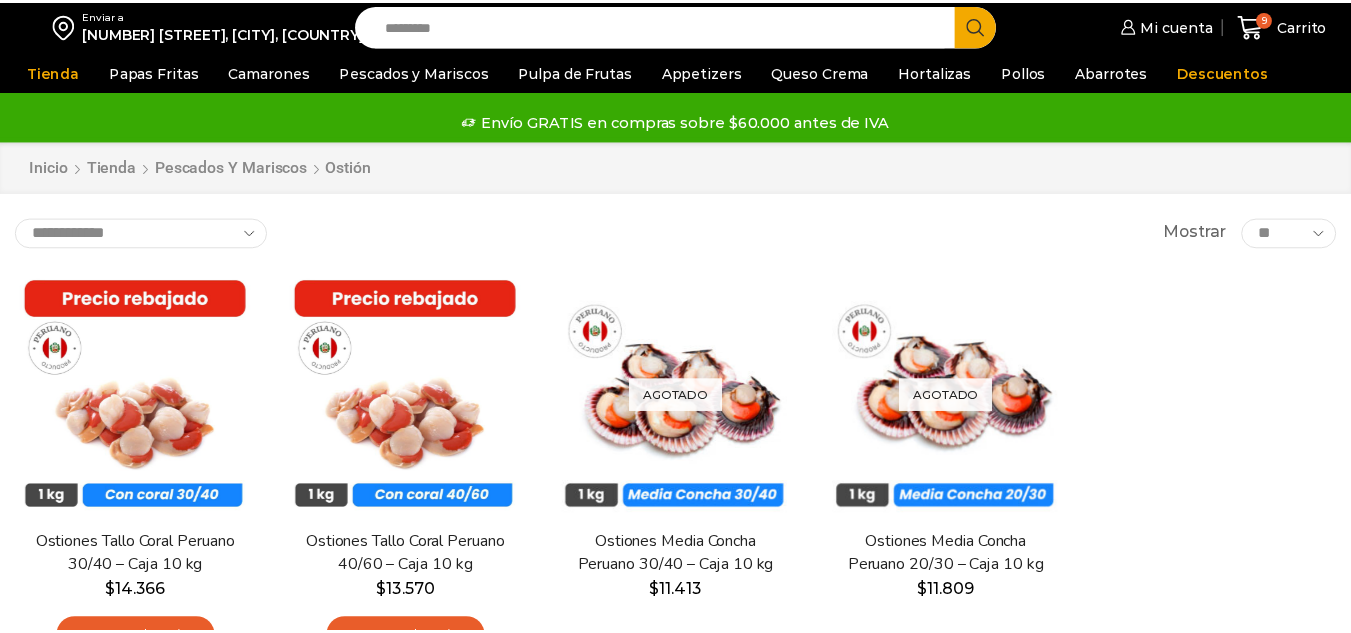 scroll, scrollTop: 0, scrollLeft: 0, axis: both 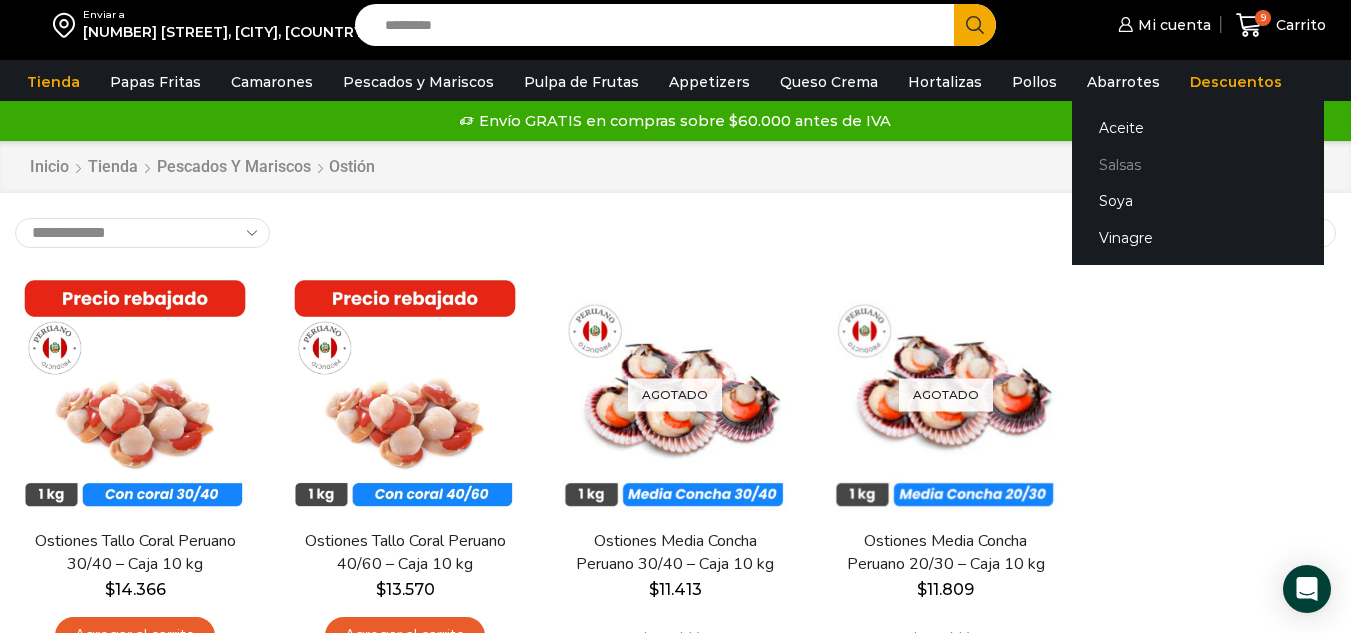 click on "Salsas" at bounding box center [1198, 164] 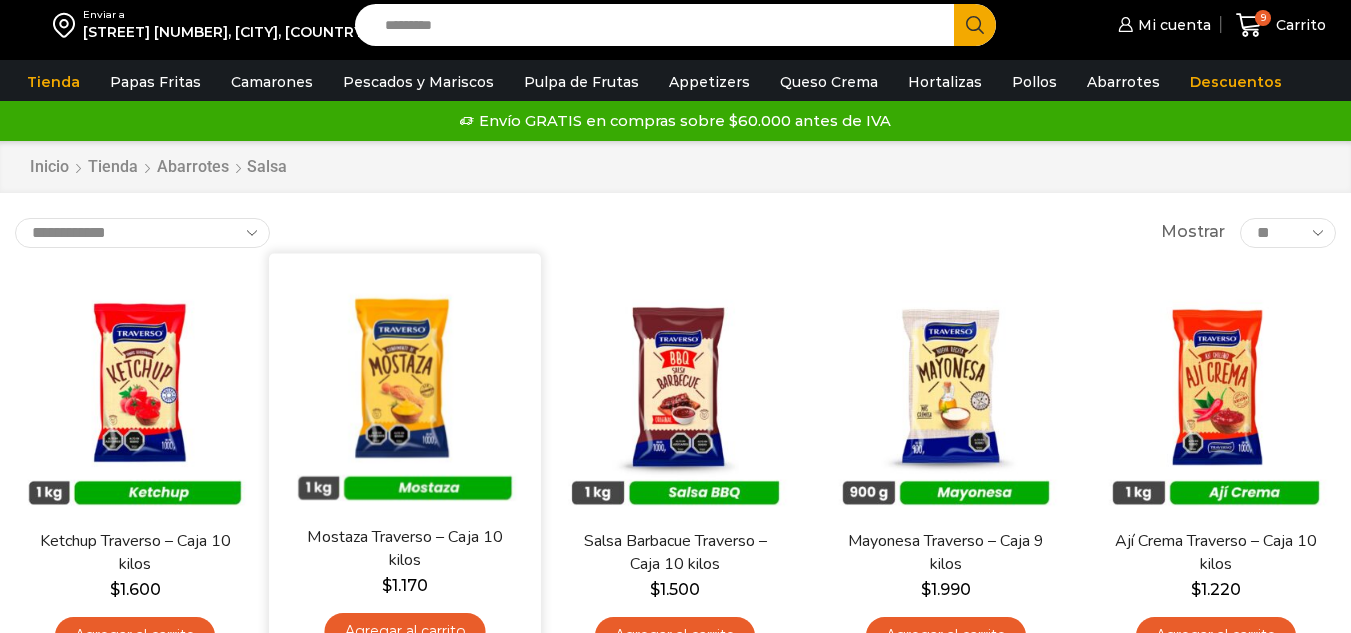 scroll, scrollTop: 0, scrollLeft: 0, axis: both 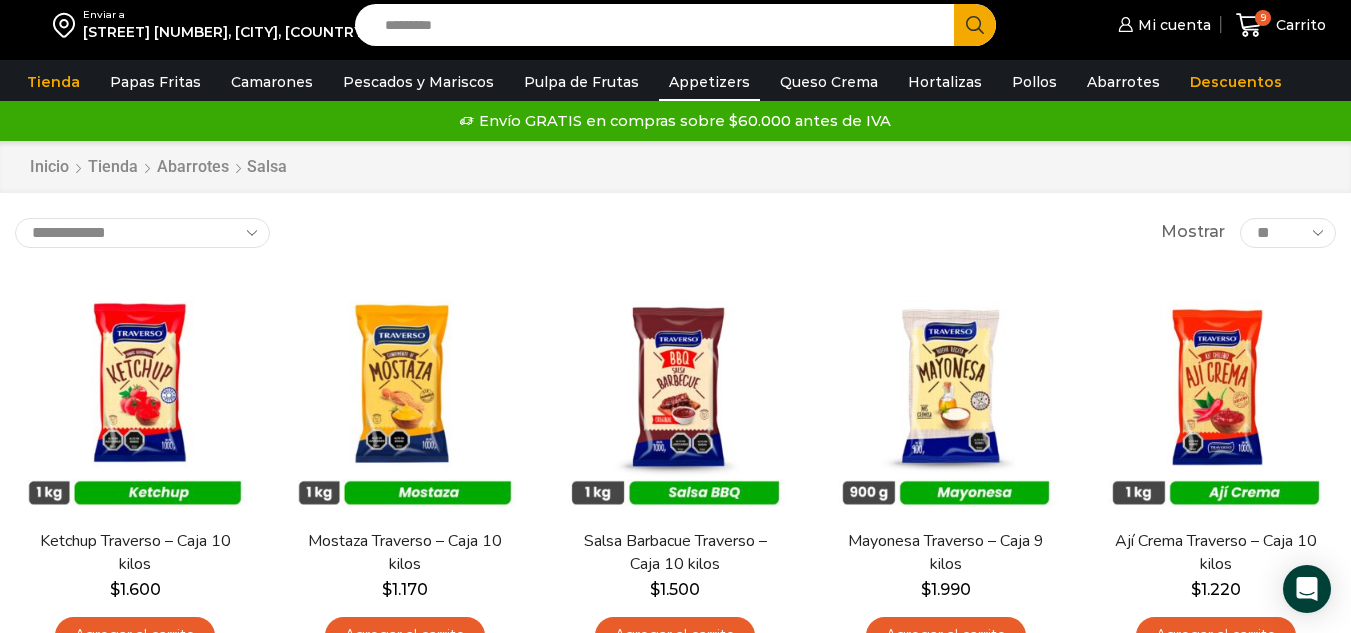 click on "Appetizers" at bounding box center [709, 82] 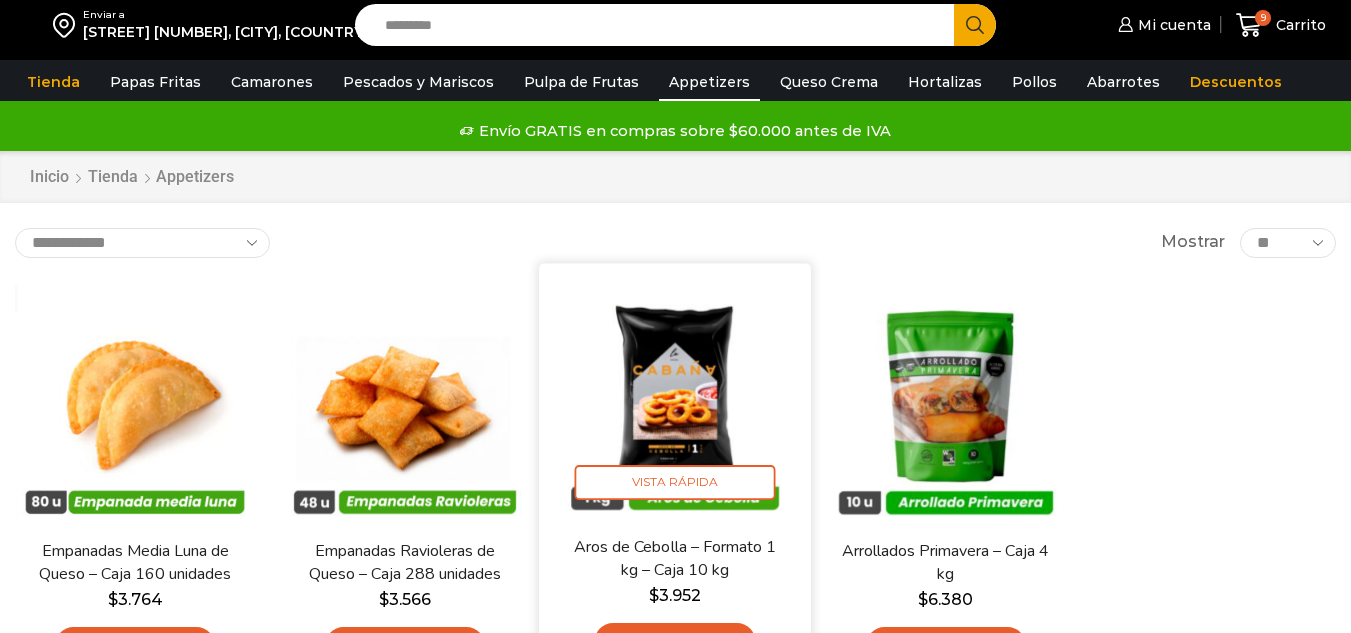 scroll, scrollTop: 100, scrollLeft: 0, axis: vertical 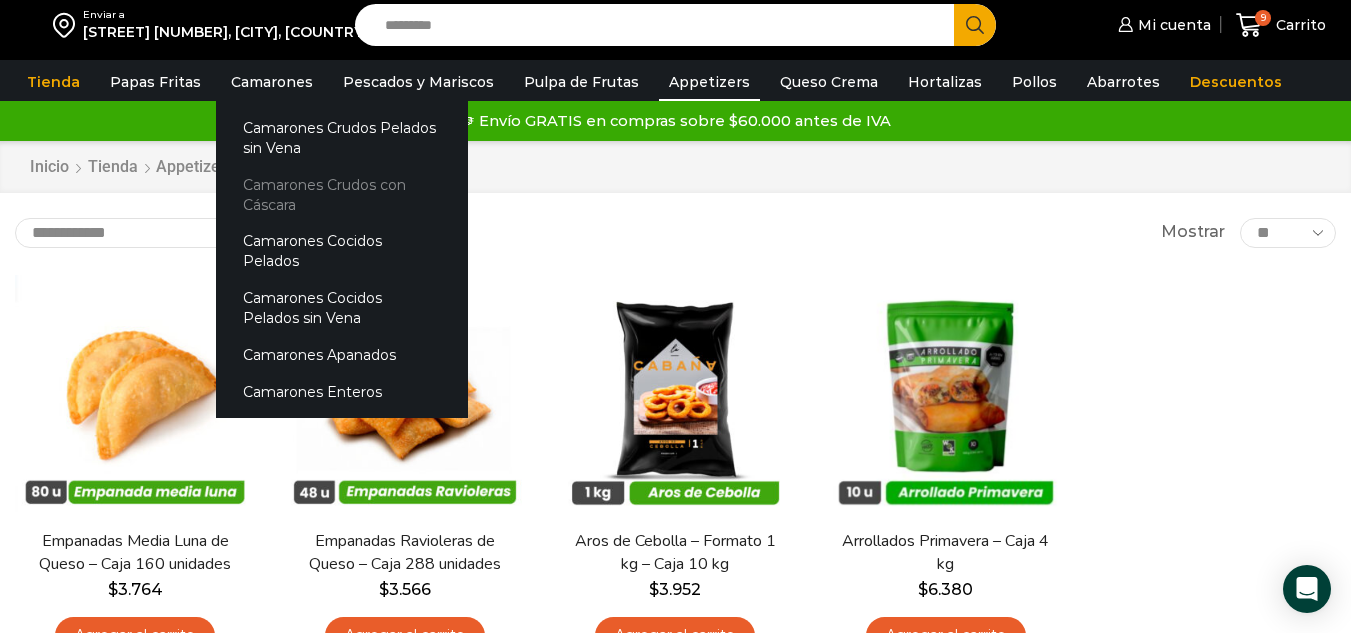 click on "Camarones Crudos con Cáscara" at bounding box center [342, 194] 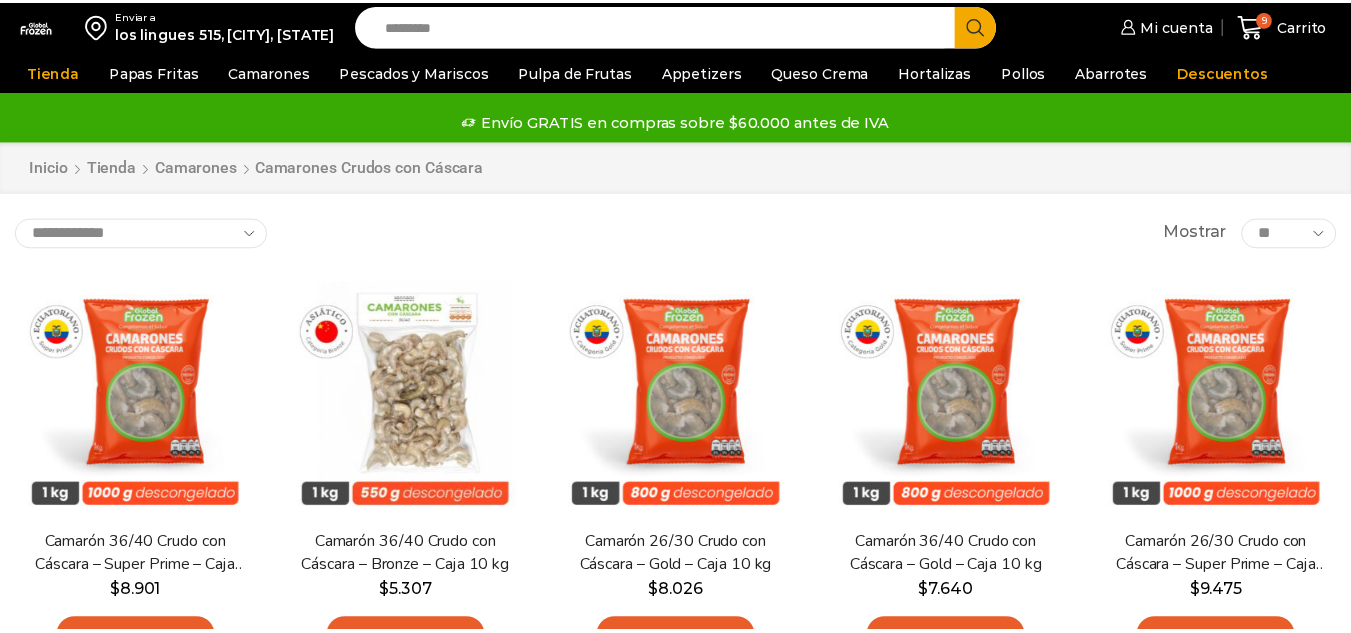 scroll, scrollTop: 0, scrollLeft: 0, axis: both 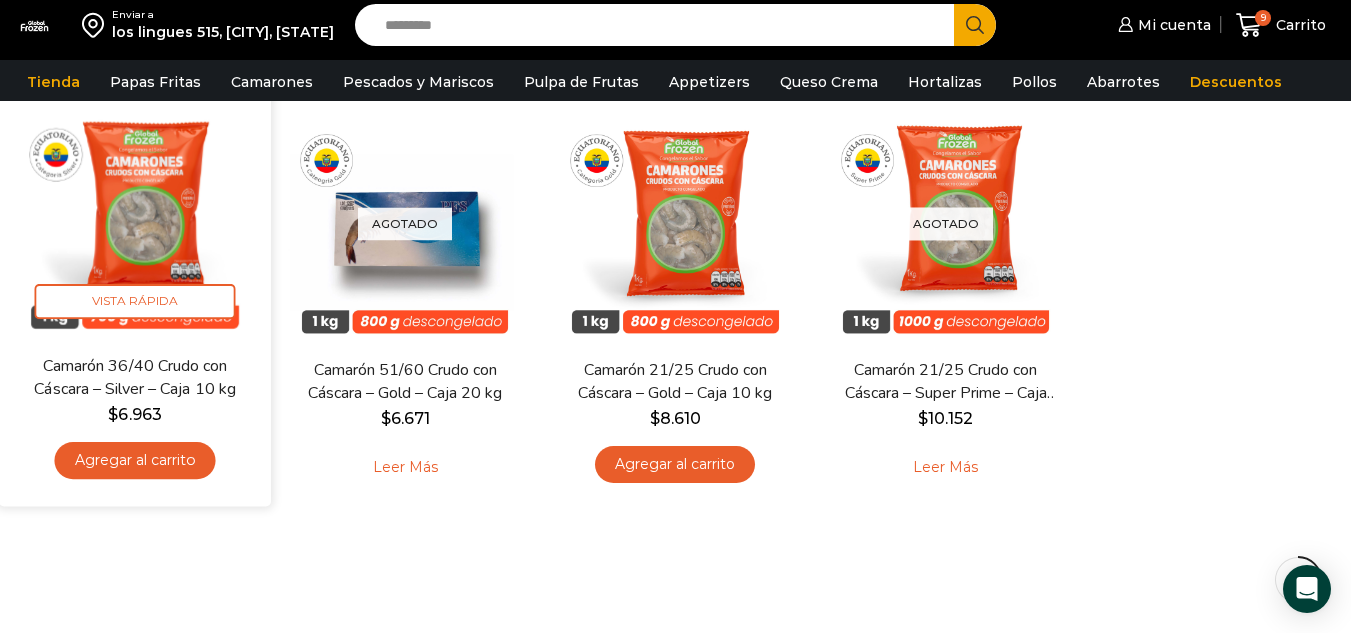 click on "Agregar al carrito" at bounding box center [135, 460] 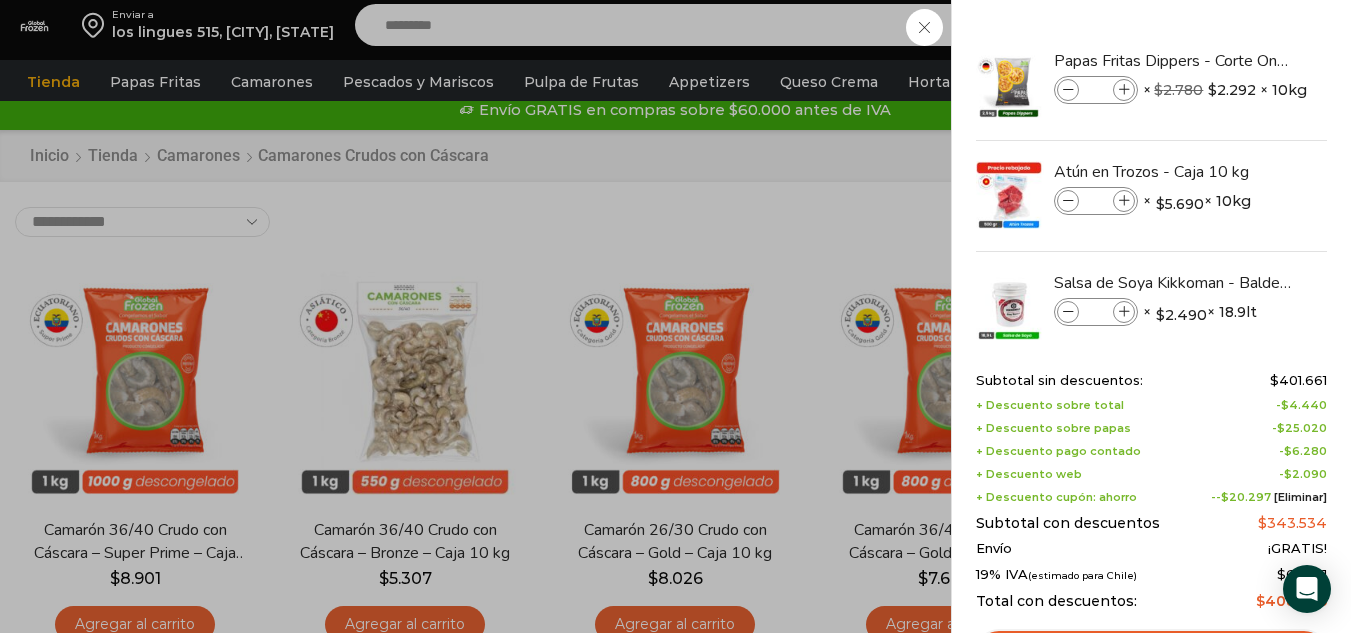 scroll, scrollTop: 0, scrollLeft: 0, axis: both 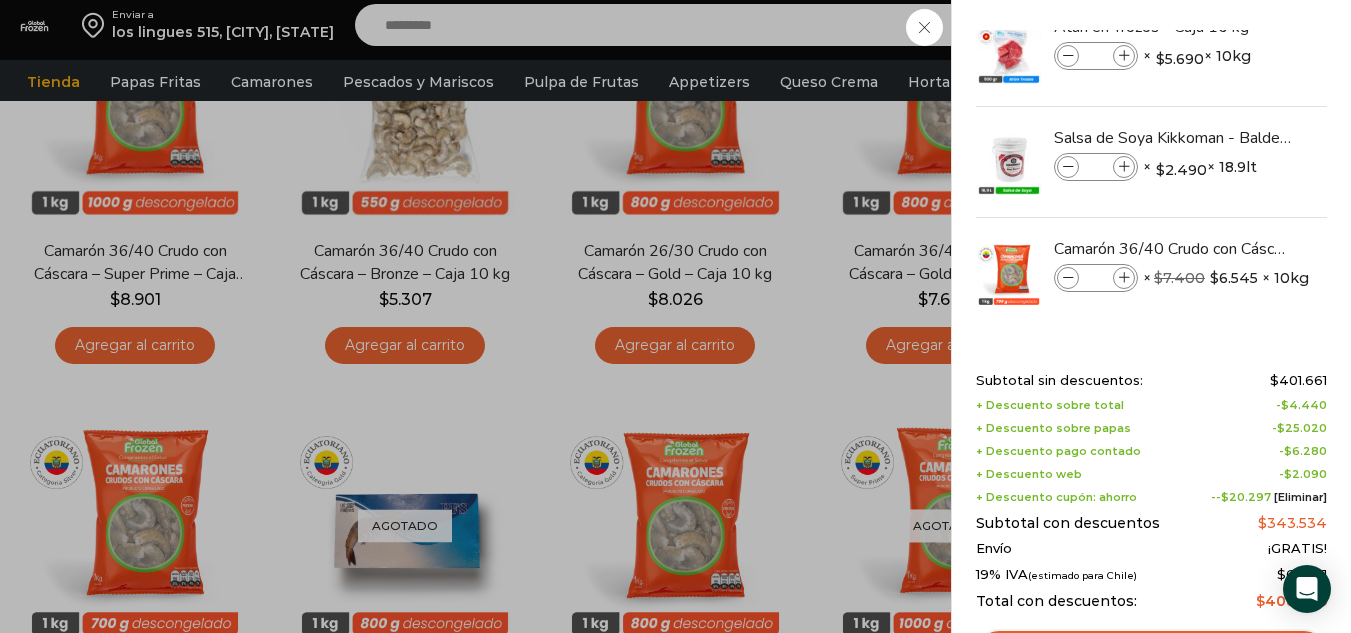 drag, startPoint x: 1323, startPoint y: 311, endPoint x: 1326, endPoint y: 364, distance: 53.08484 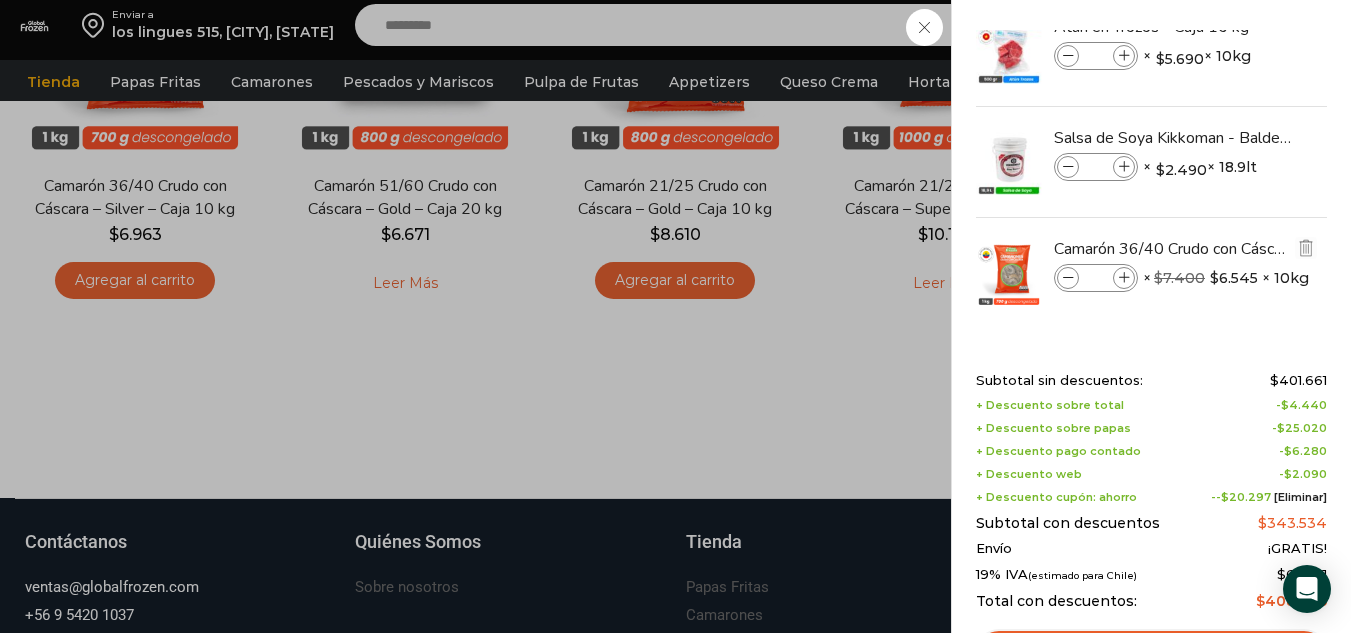 scroll, scrollTop: 673, scrollLeft: 0, axis: vertical 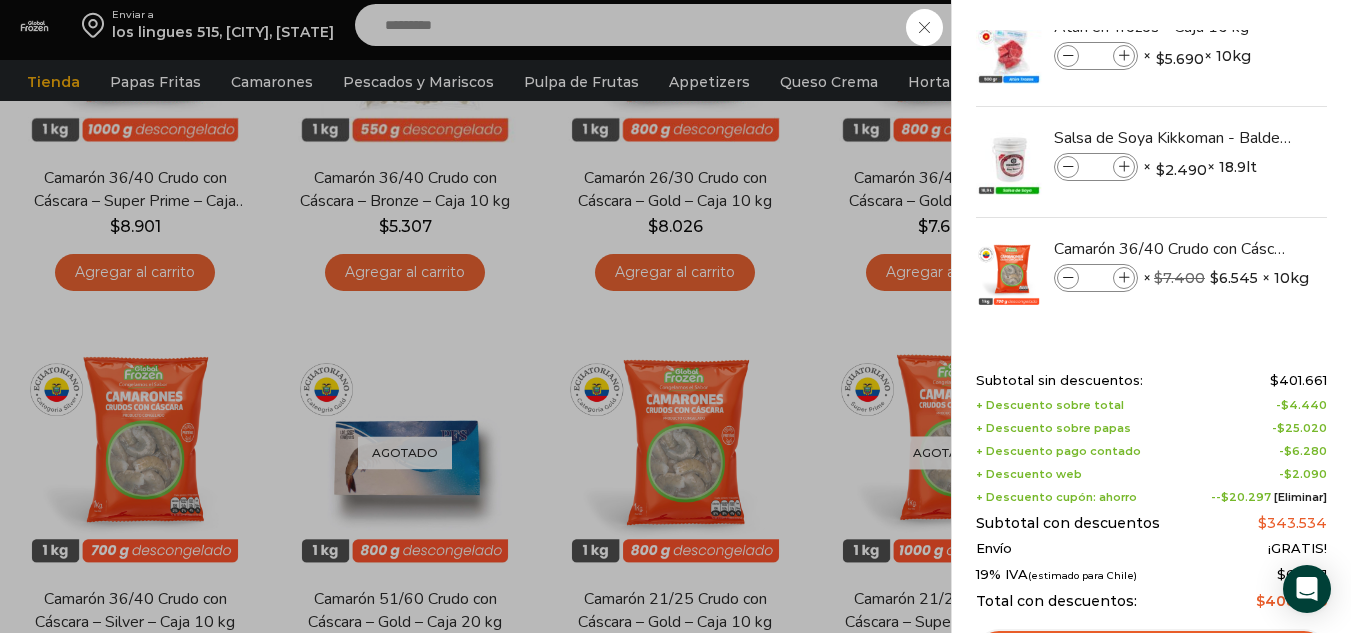 click on "10
Carrito
10
10
Shopping Cart
*" at bounding box center (1281, 25) 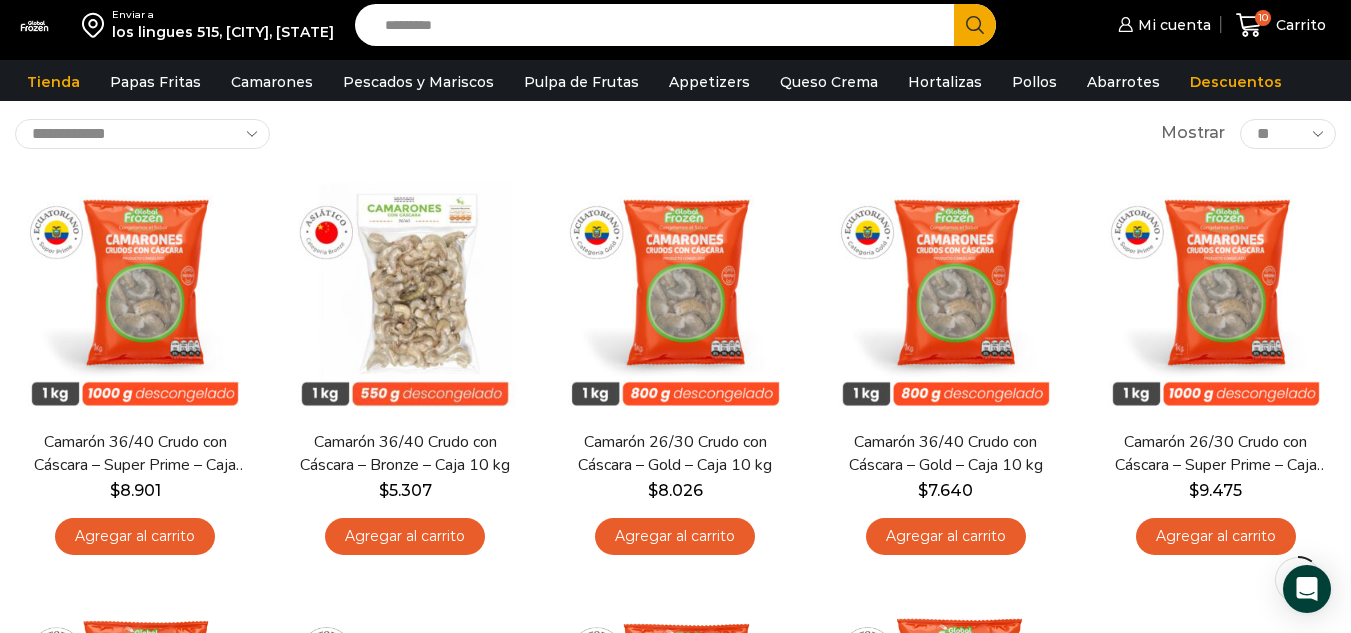scroll, scrollTop: 73, scrollLeft: 0, axis: vertical 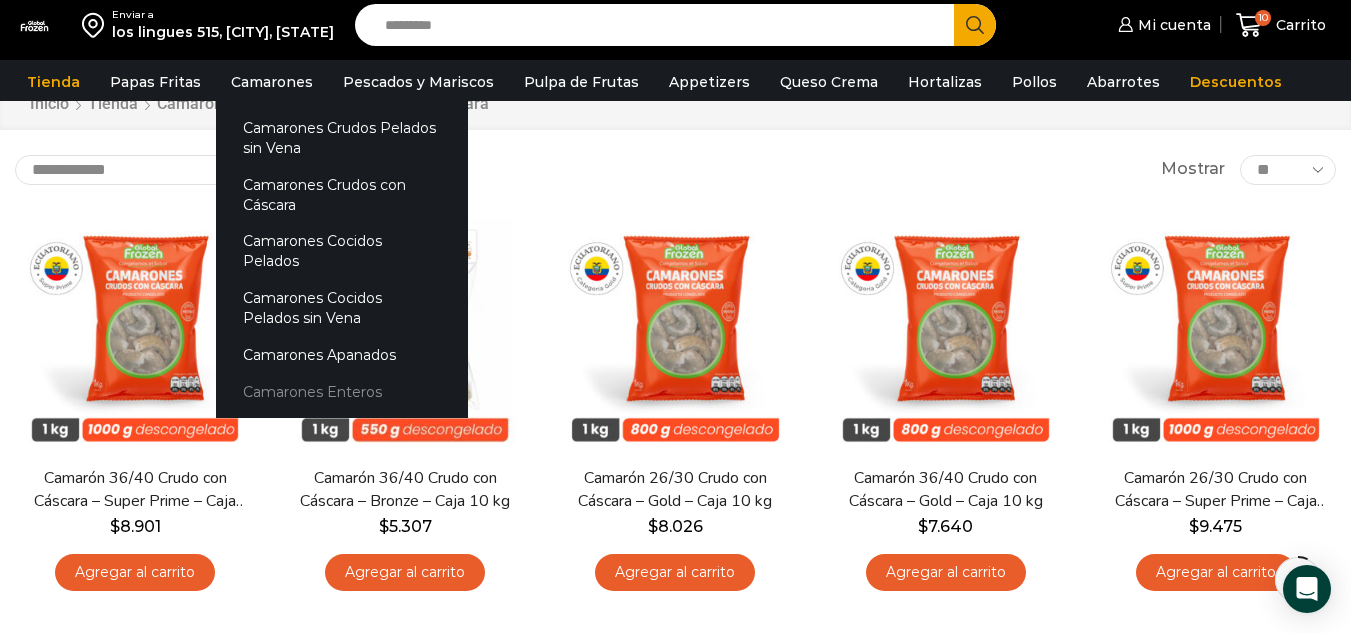 click on "Camarones Enteros" at bounding box center (342, 391) 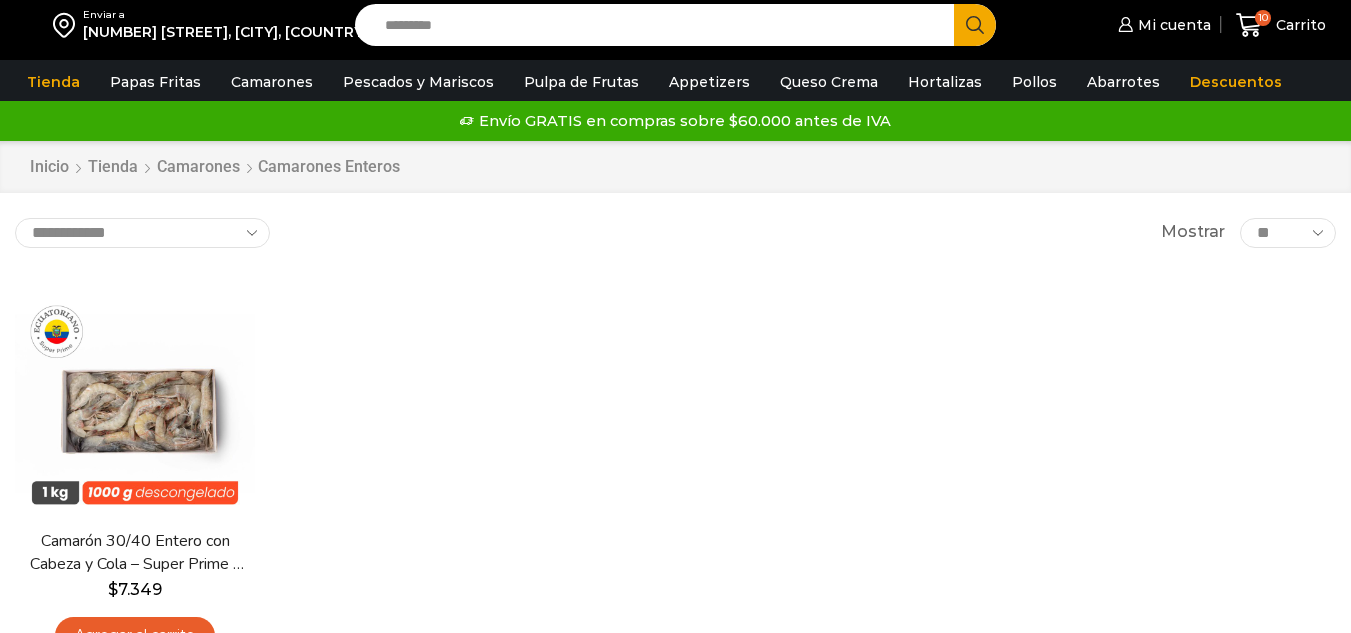 scroll, scrollTop: 147, scrollLeft: 0, axis: vertical 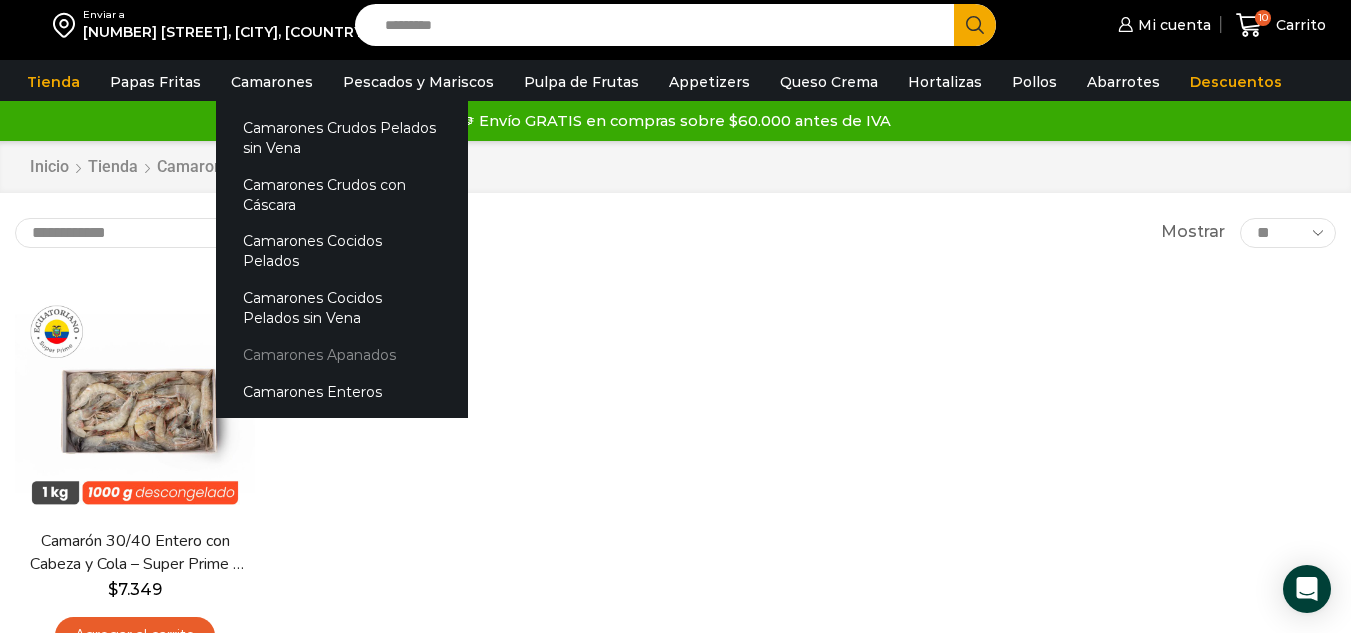 click on "Camarones Apanados" at bounding box center (342, 355) 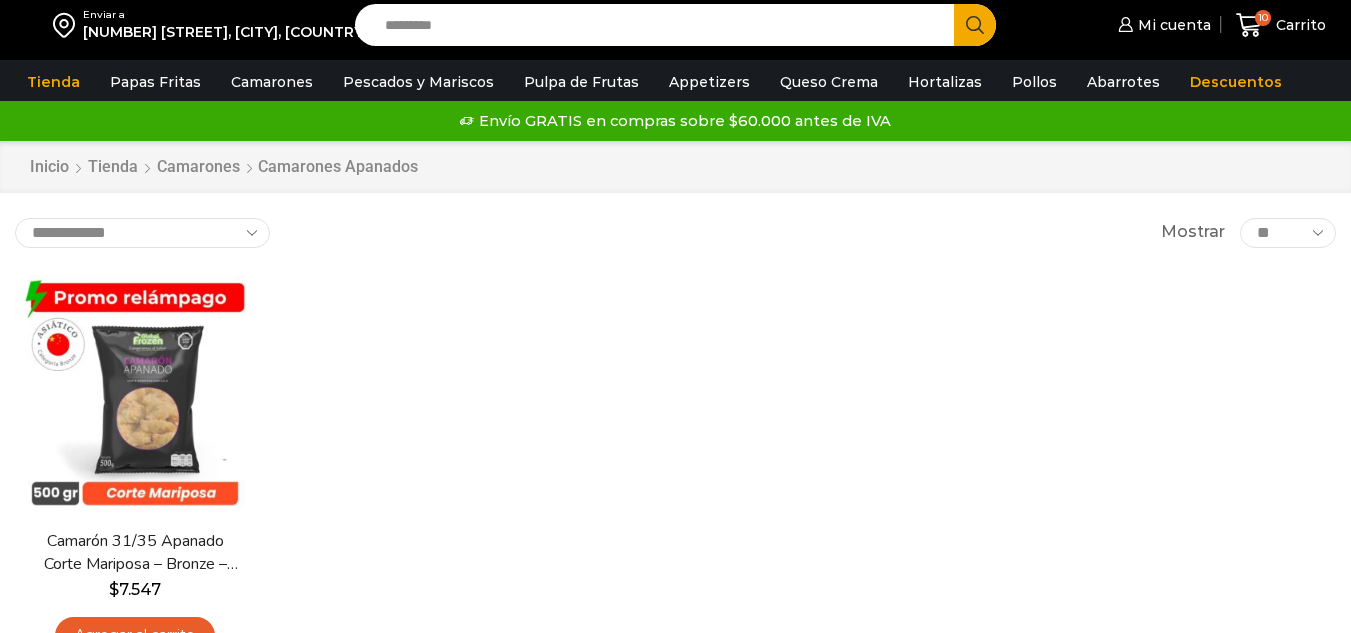 scroll, scrollTop: 0, scrollLeft: 0, axis: both 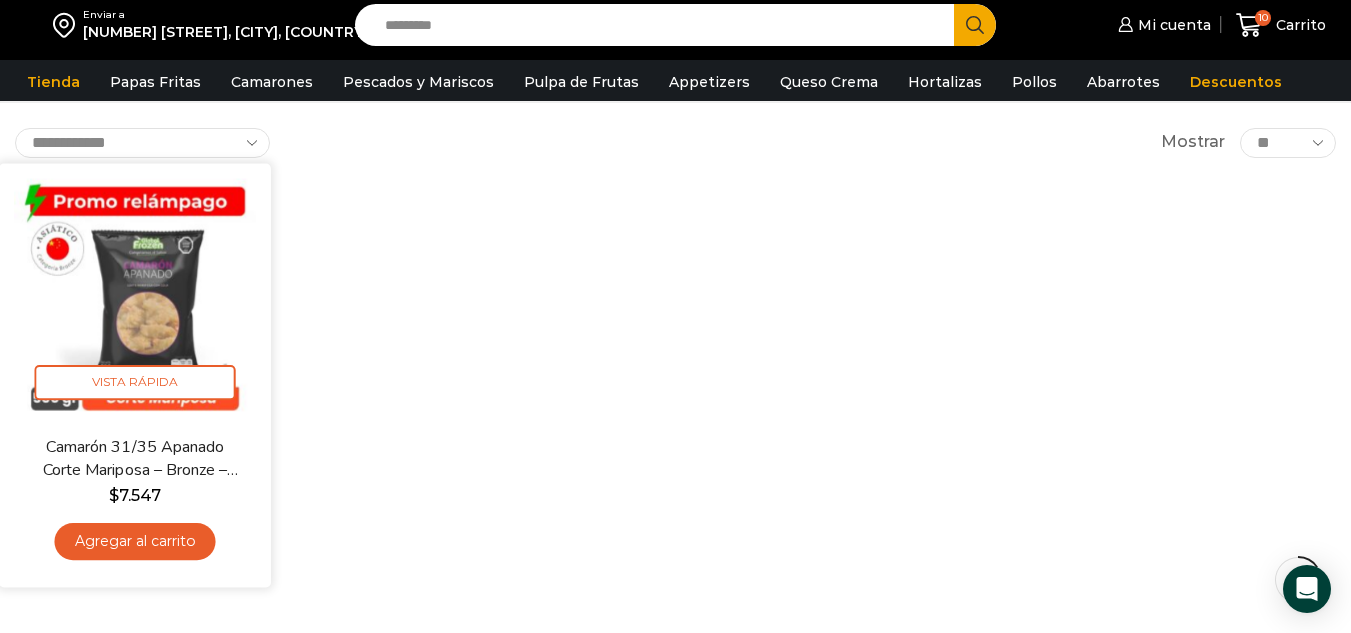 click on "Agregar al carrito" at bounding box center (135, 541) 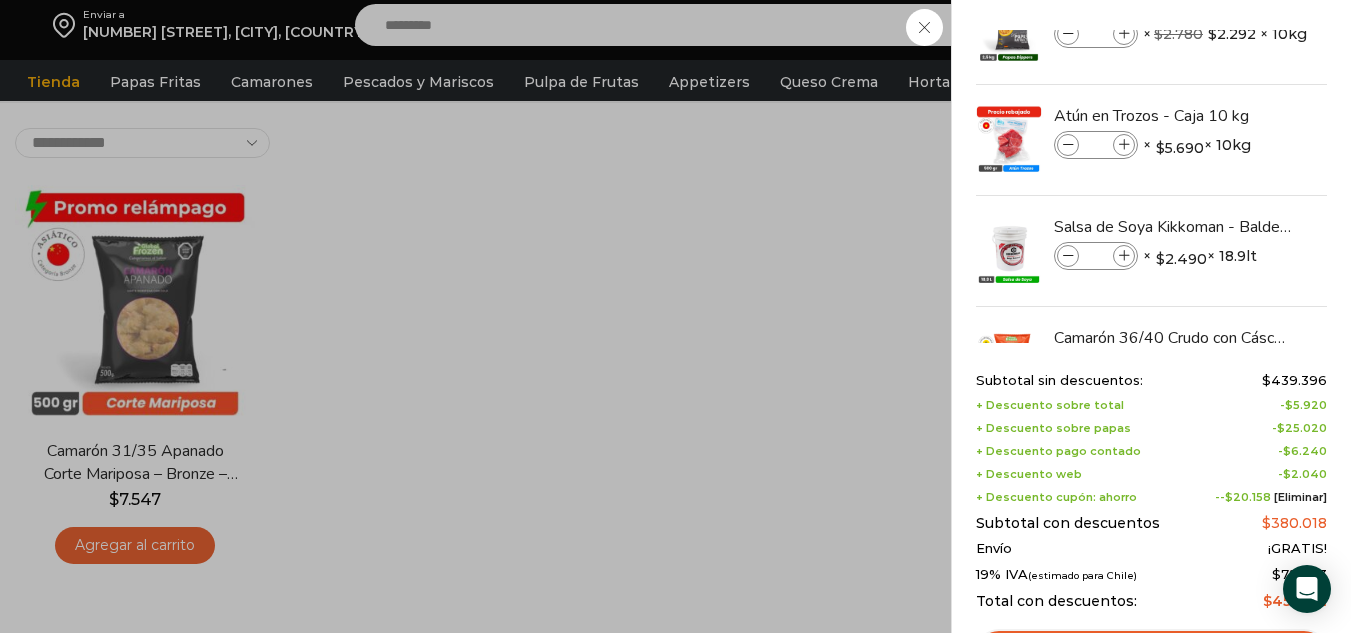 scroll, scrollTop: 256, scrollLeft: 0, axis: vertical 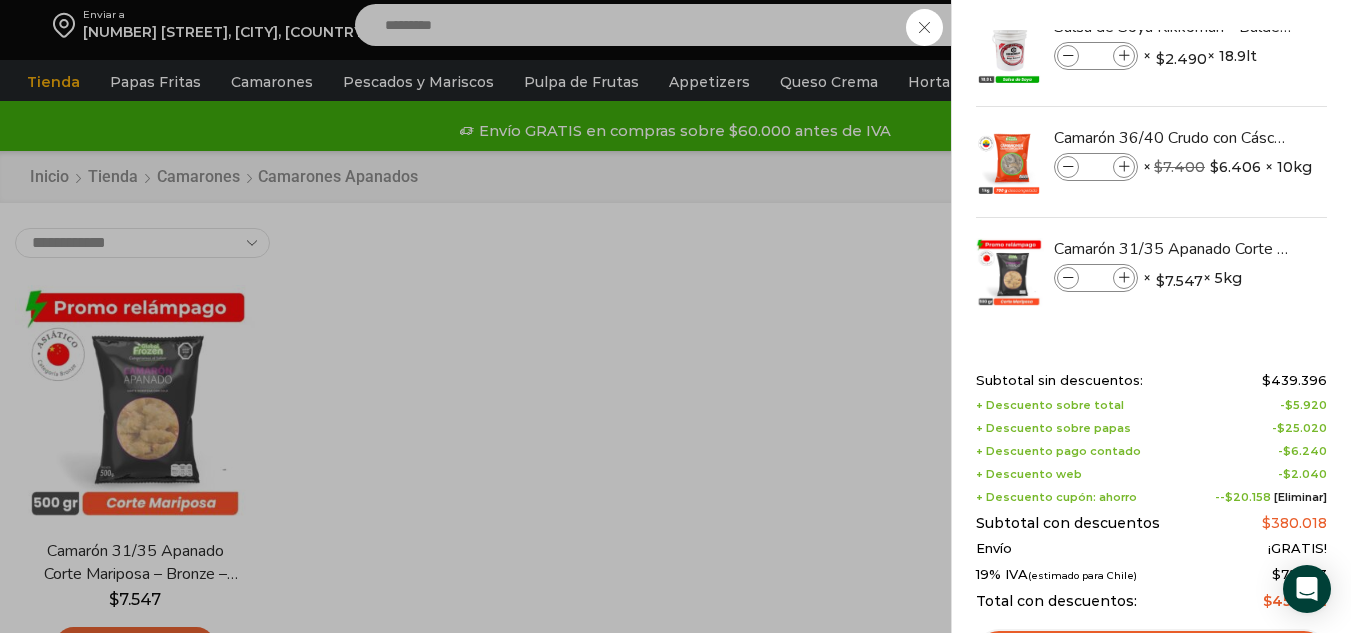 click on "11
Carrito
11
11
Shopping Cart
*" at bounding box center [1281, 25] 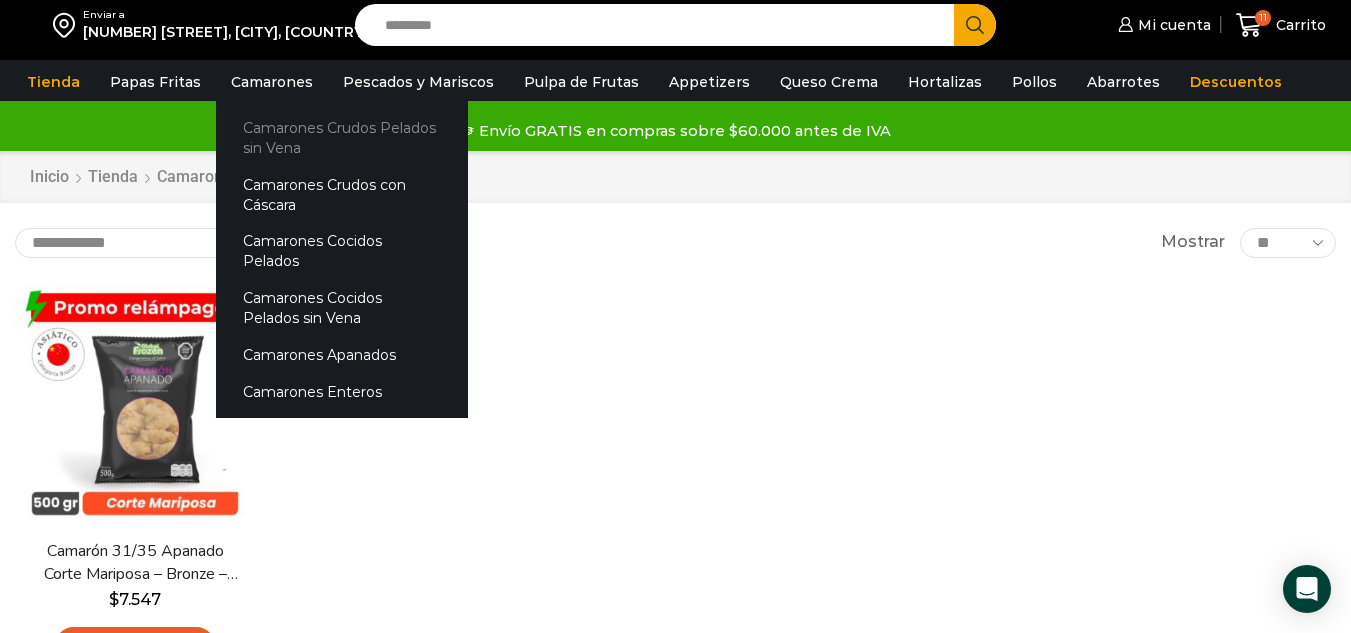 click on "Camarones Crudos Pelados sin Vena" at bounding box center [342, 137] 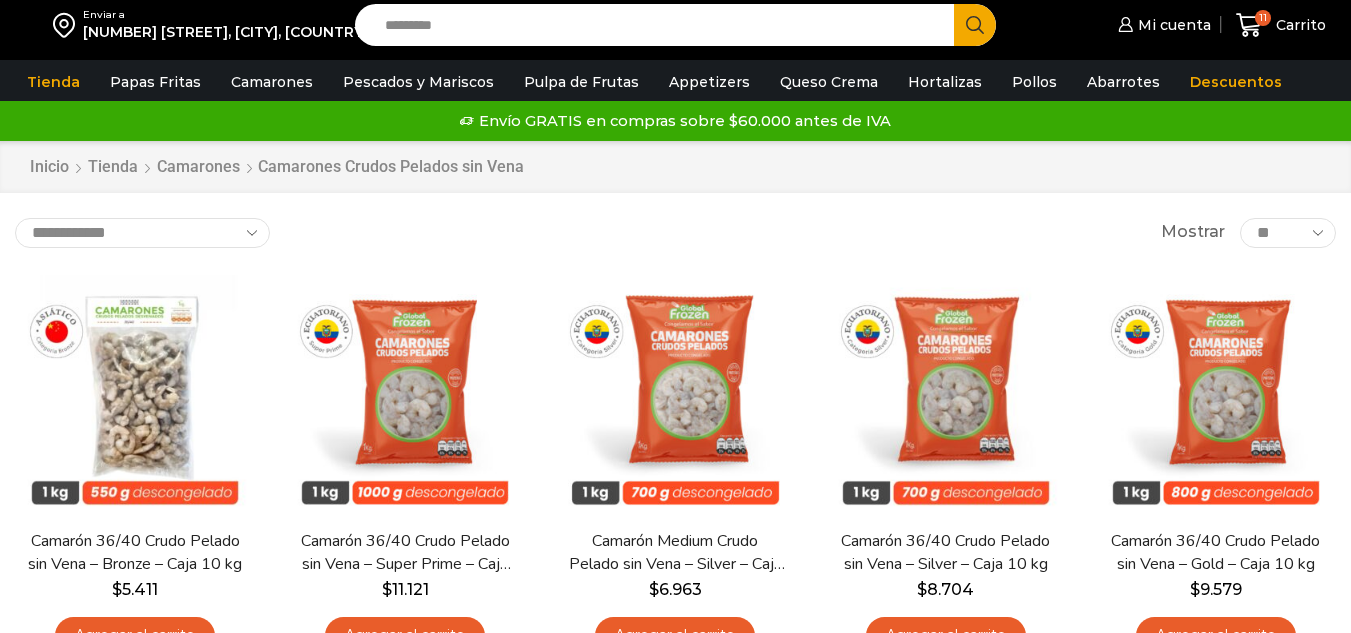 scroll, scrollTop: 0, scrollLeft: 0, axis: both 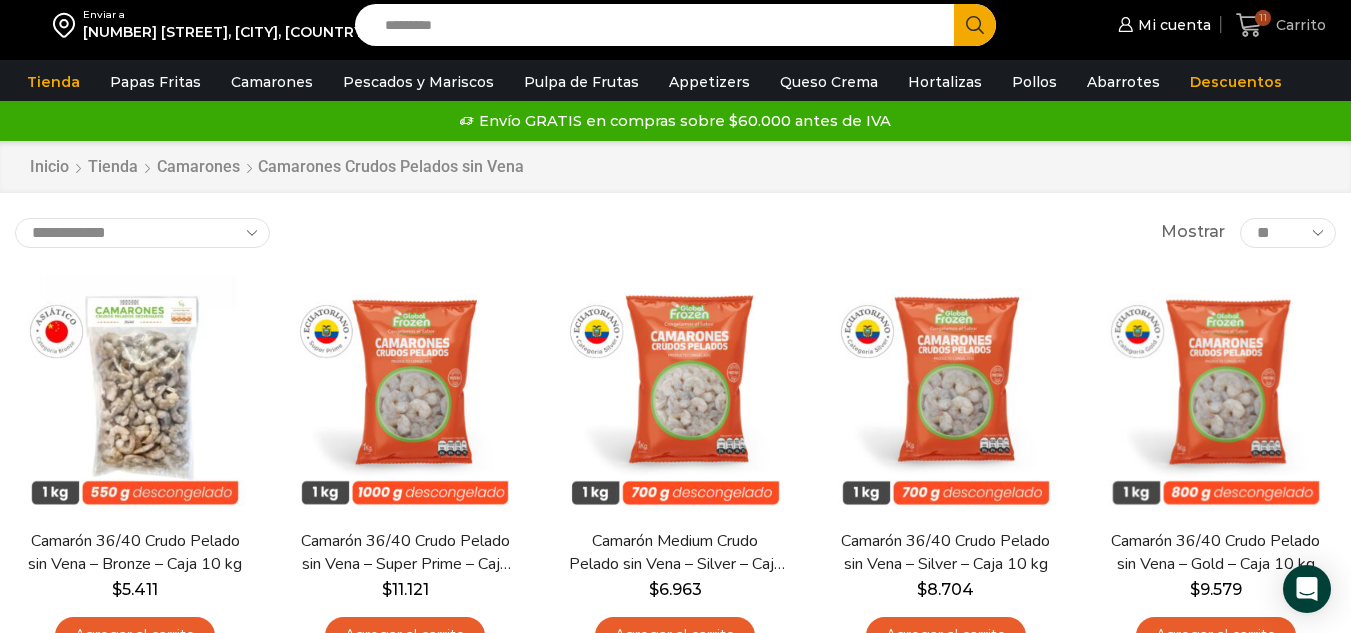 click on "Carrito" at bounding box center (1298, 25) 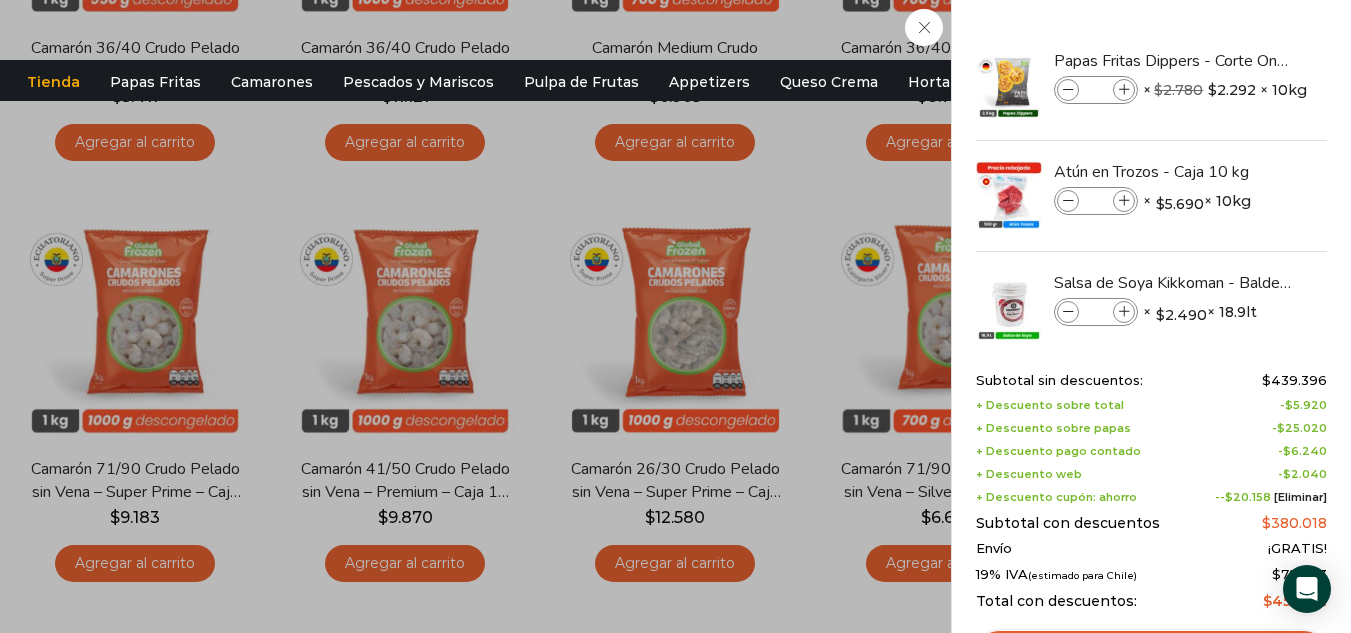 scroll, scrollTop: 500, scrollLeft: 0, axis: vertical 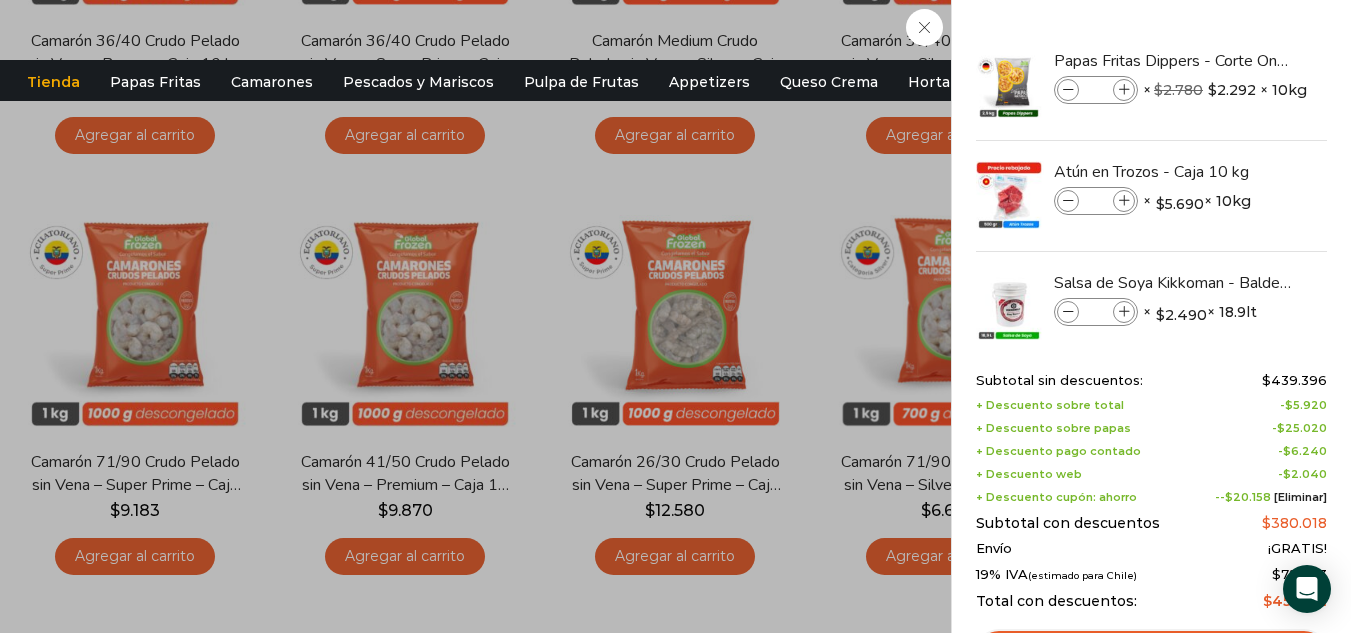 drag, startPoint x: 1328, startPoint y: 194, endPoint x: 1325, endPoint y: 208, distance: 14.3178215 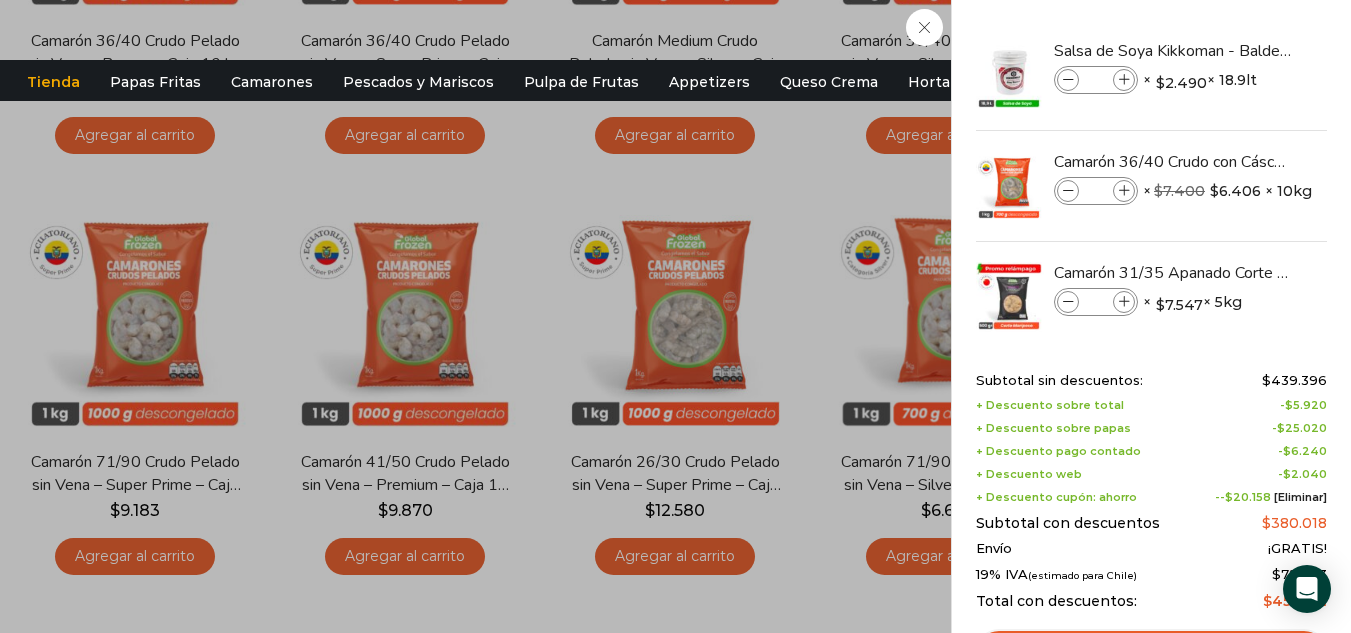 scroll, scrollTop: 256, scrollLeft: 0, axis: vertical 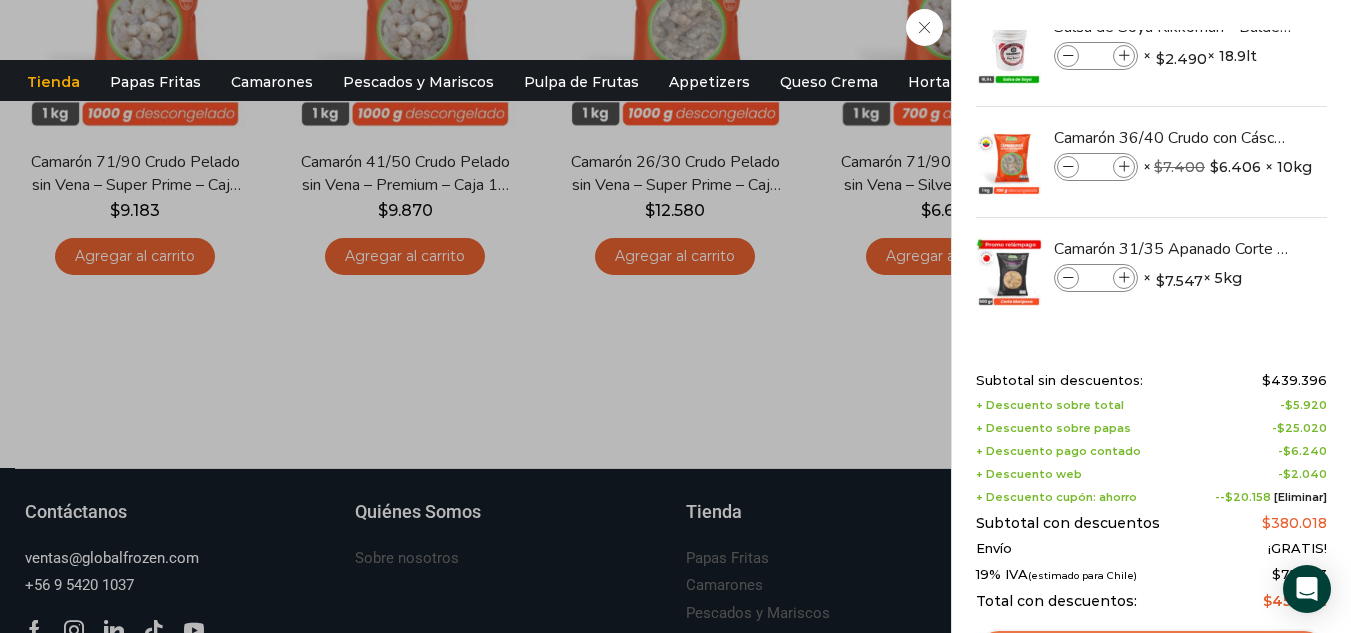 click on "Ver carrito" at bounding box center (1151, 652) 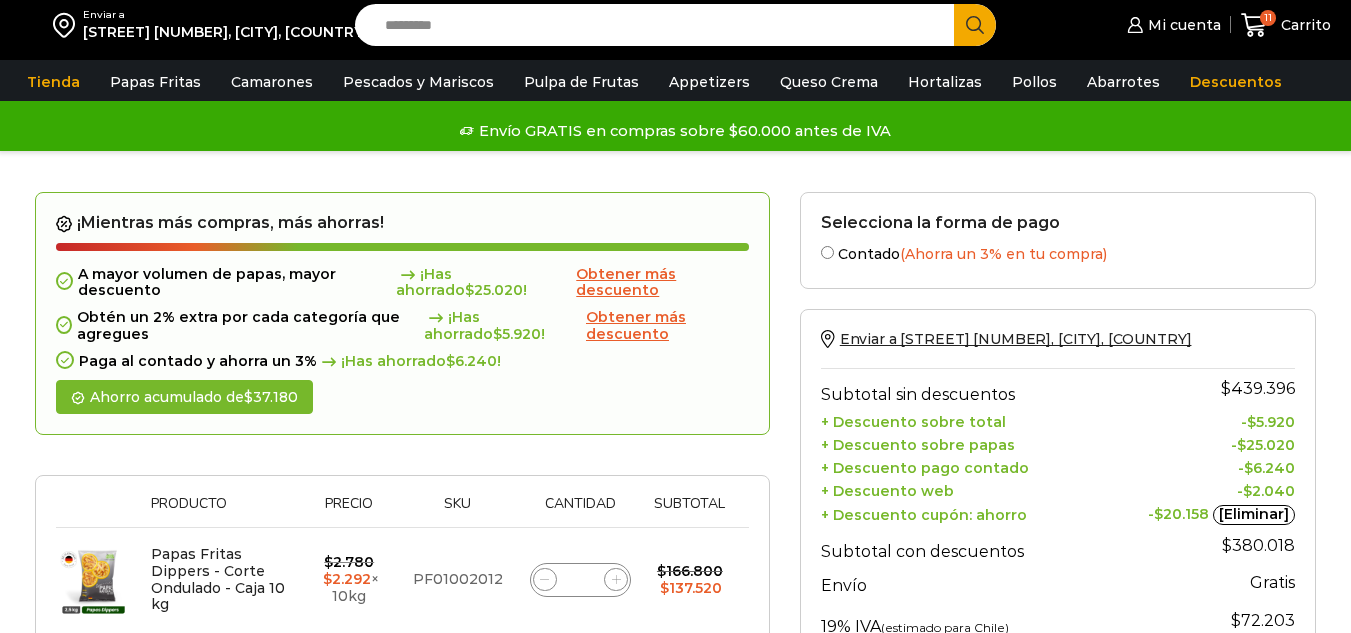 scroll, scrollTop: 100, scrollLeft: 0, axis: vertical 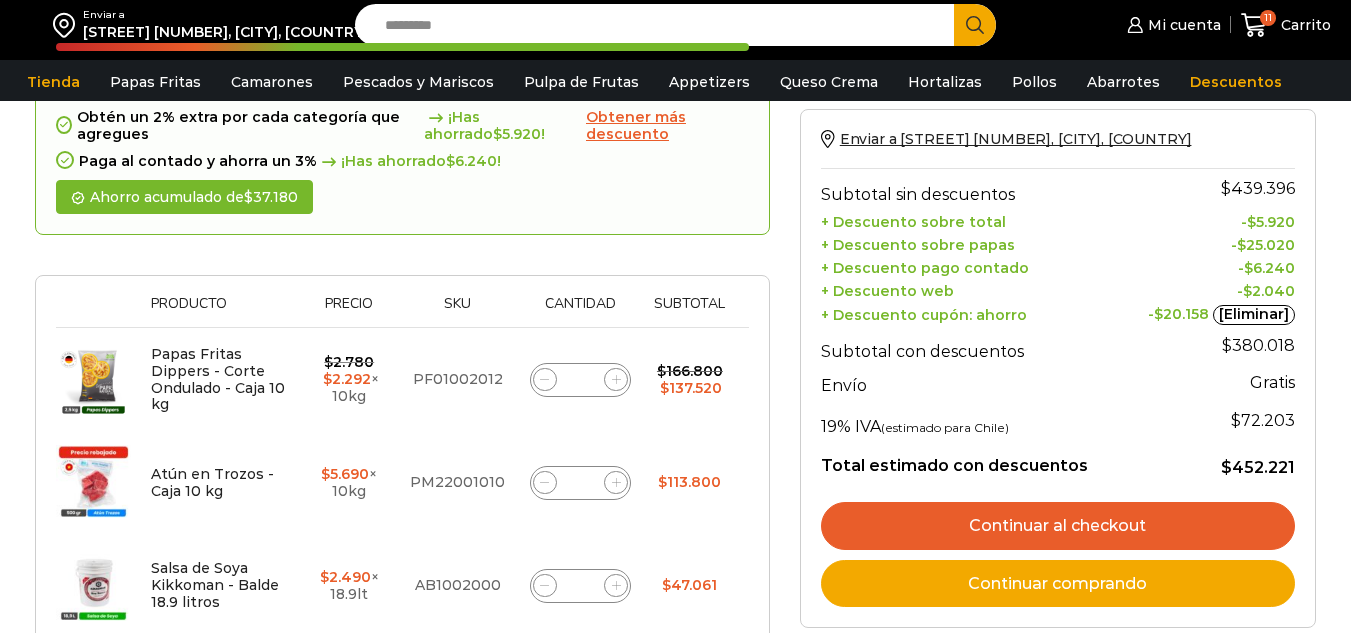 click 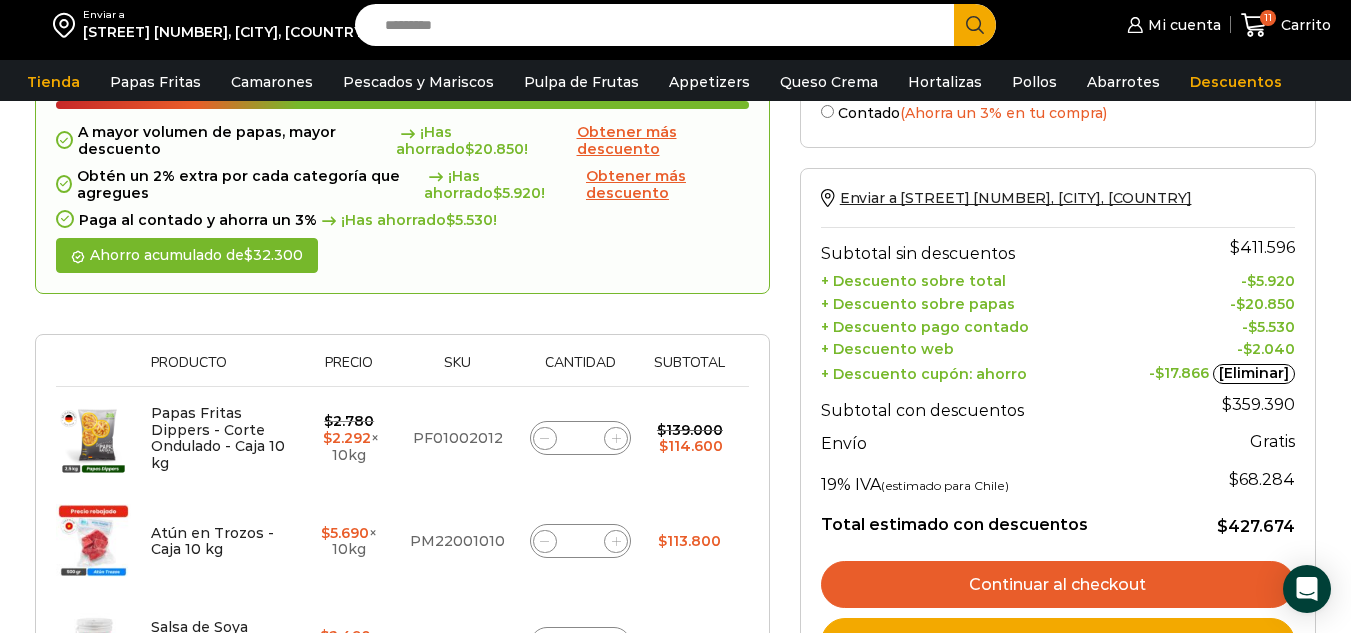 scroll, scrollTop: 191, scrollLeft: 0, axis: vertical 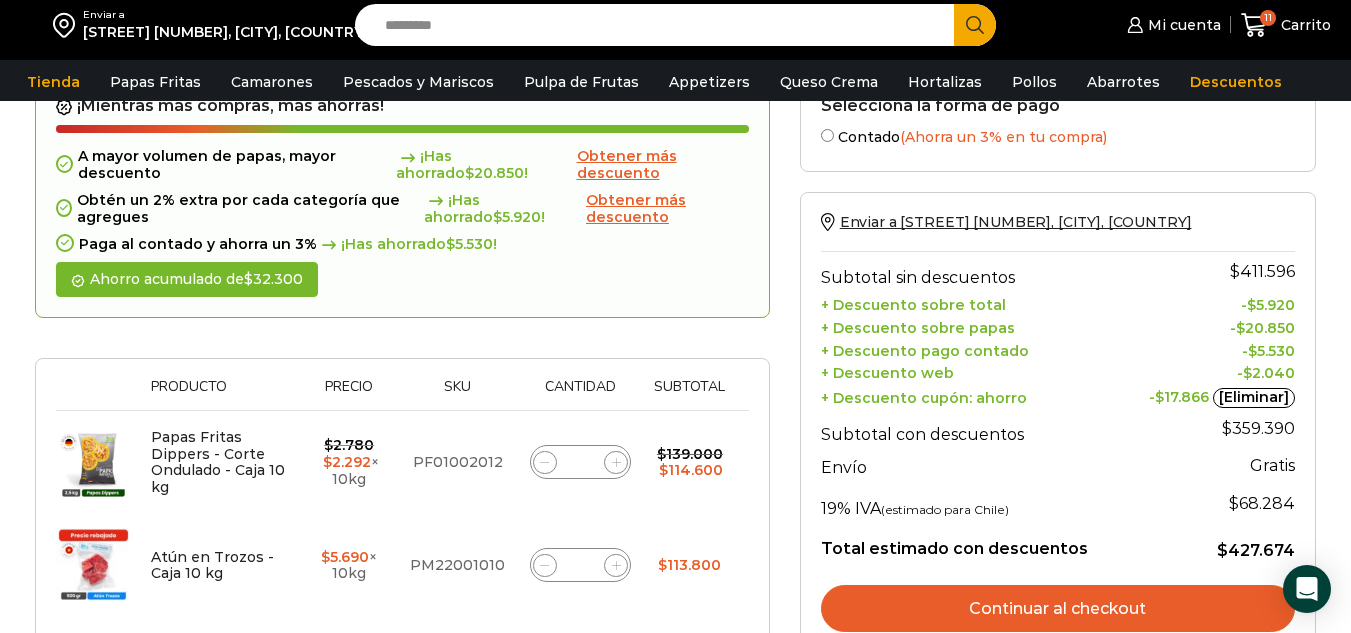 click 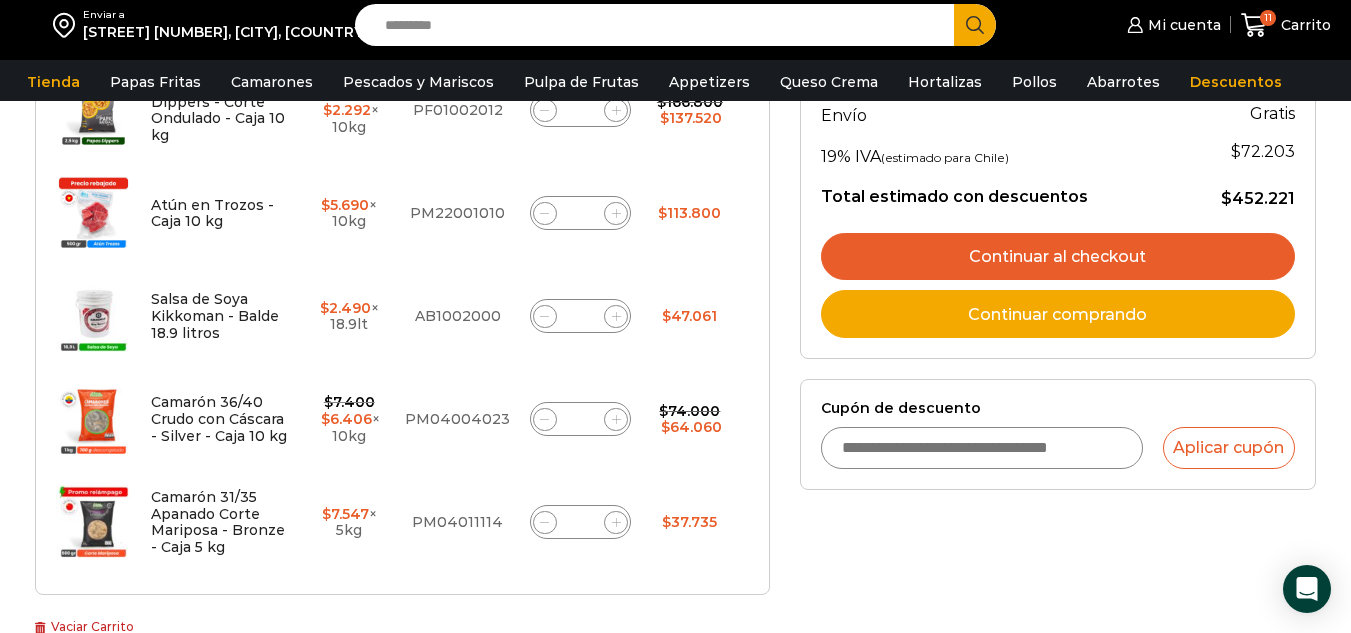 scroll, scrollTop: 491, scrollLeft: 0, axis: vertical 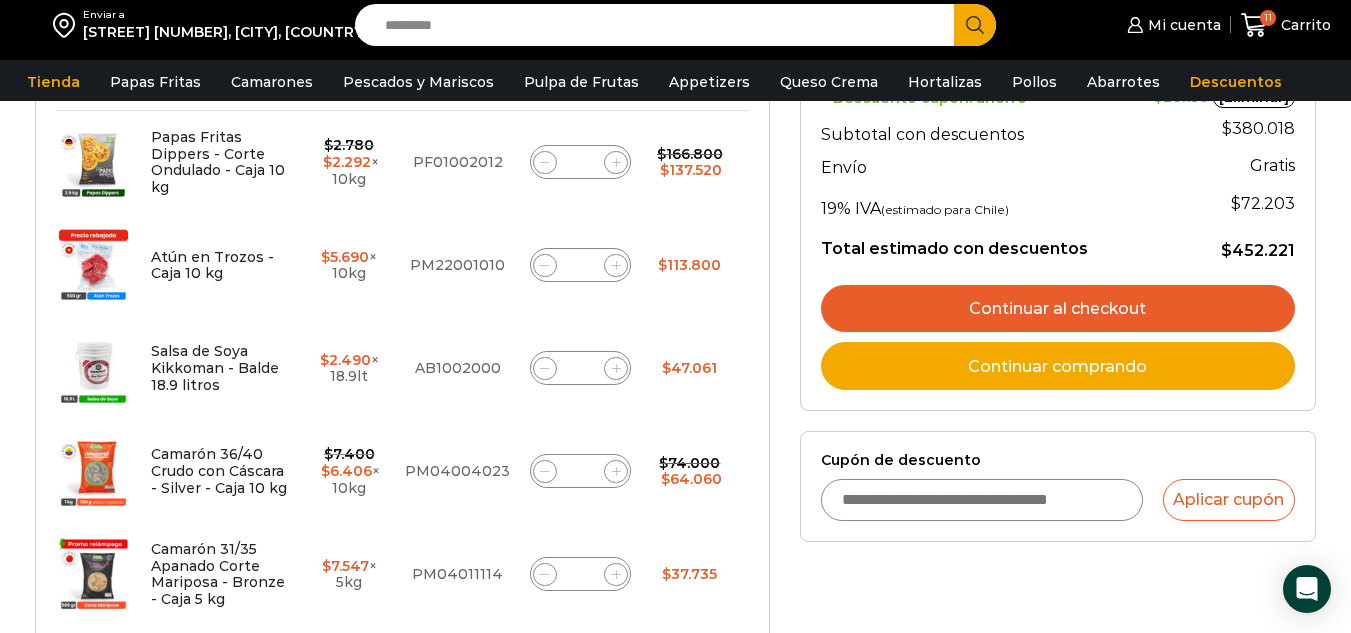 click on "Continuar al checkout" at bounding box center (1058, 309) 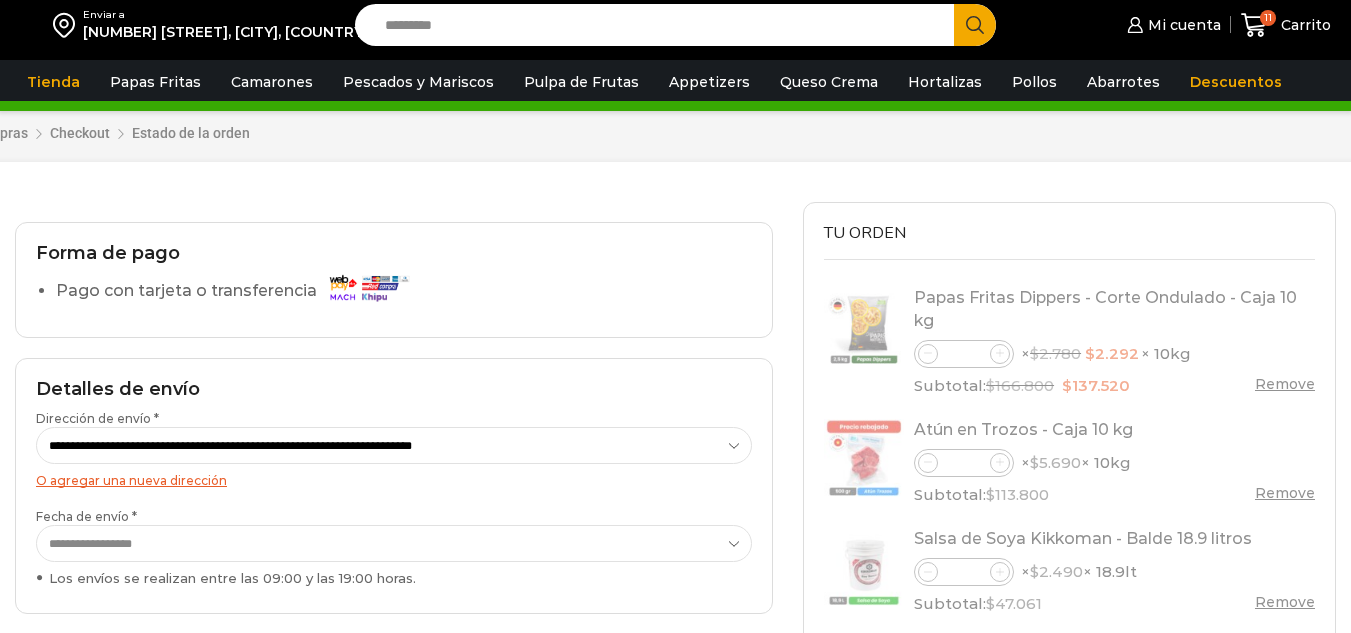 scroll, scrollTop: 100, scrollLeft: 0, axis: vertical 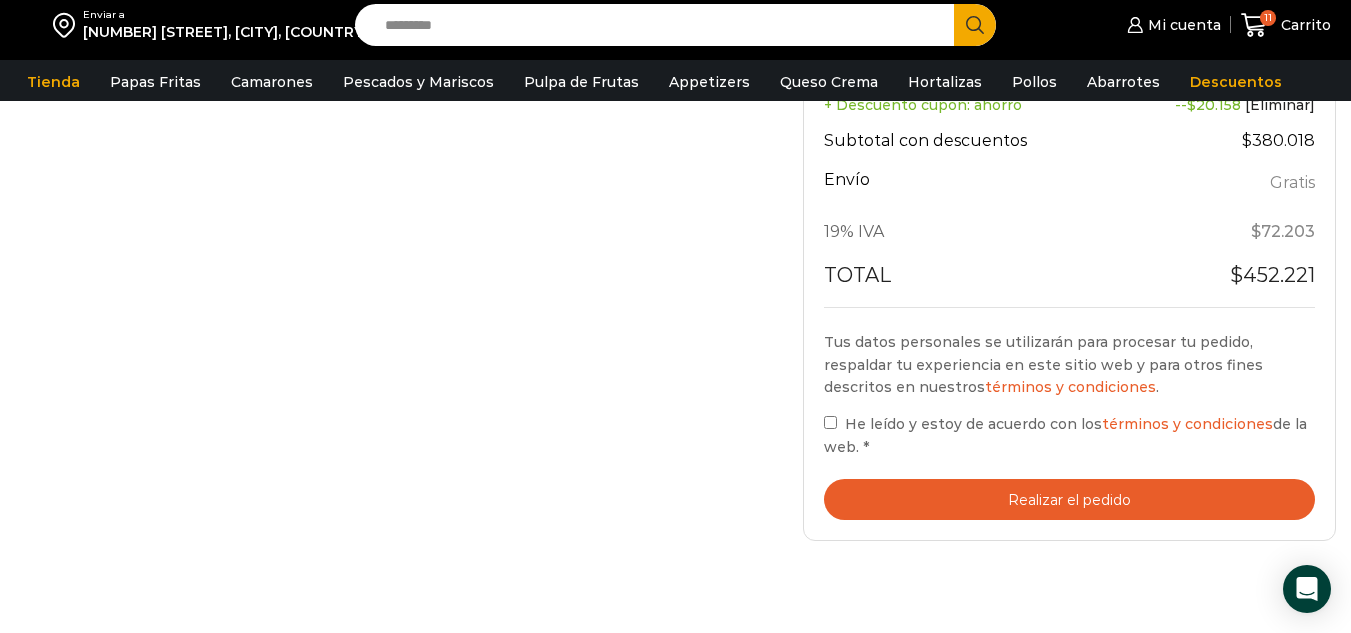 click on "Realizar el pedido" at bounding box center [1069, 499] 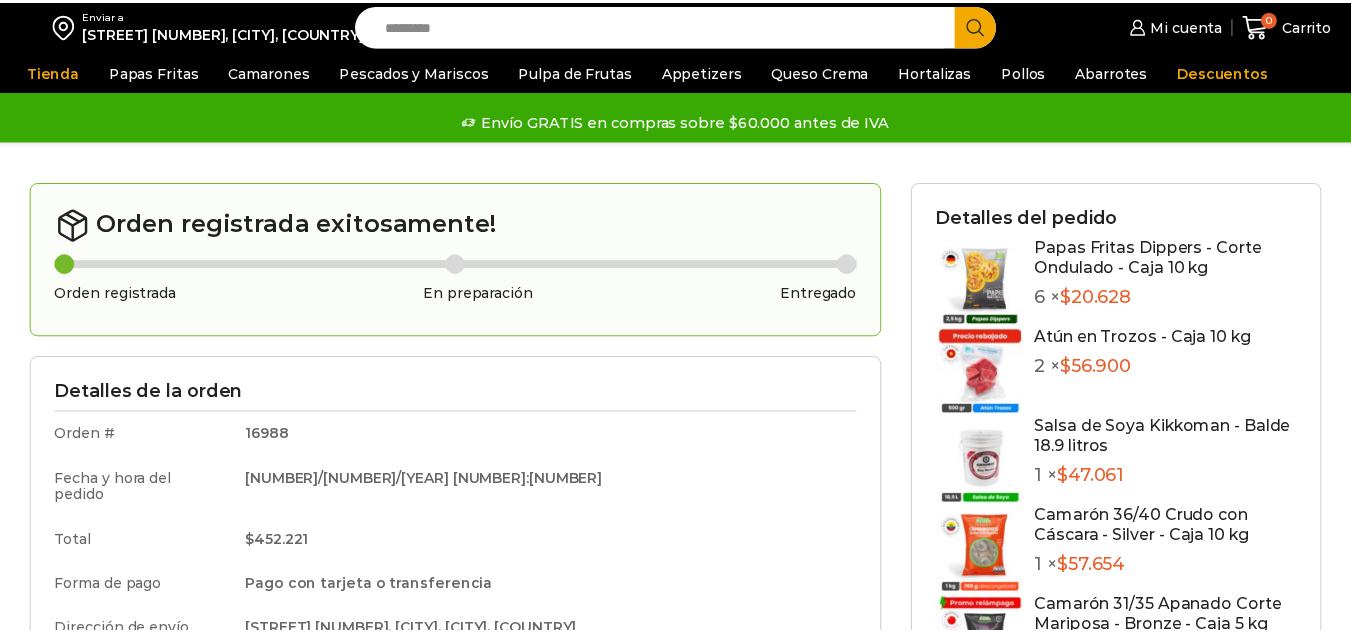 scroll, scrollTop: 0, scrollLeft: 0, axis: both 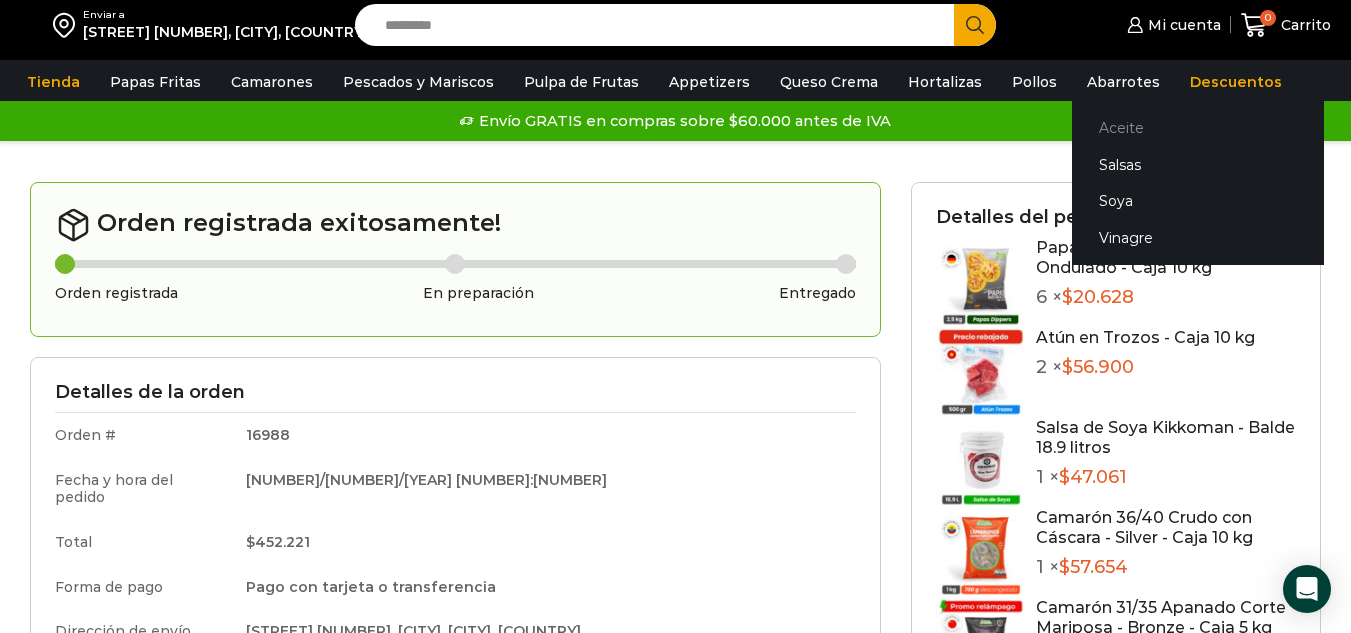 click on "Aceite" at bounding box center (1198, 127) 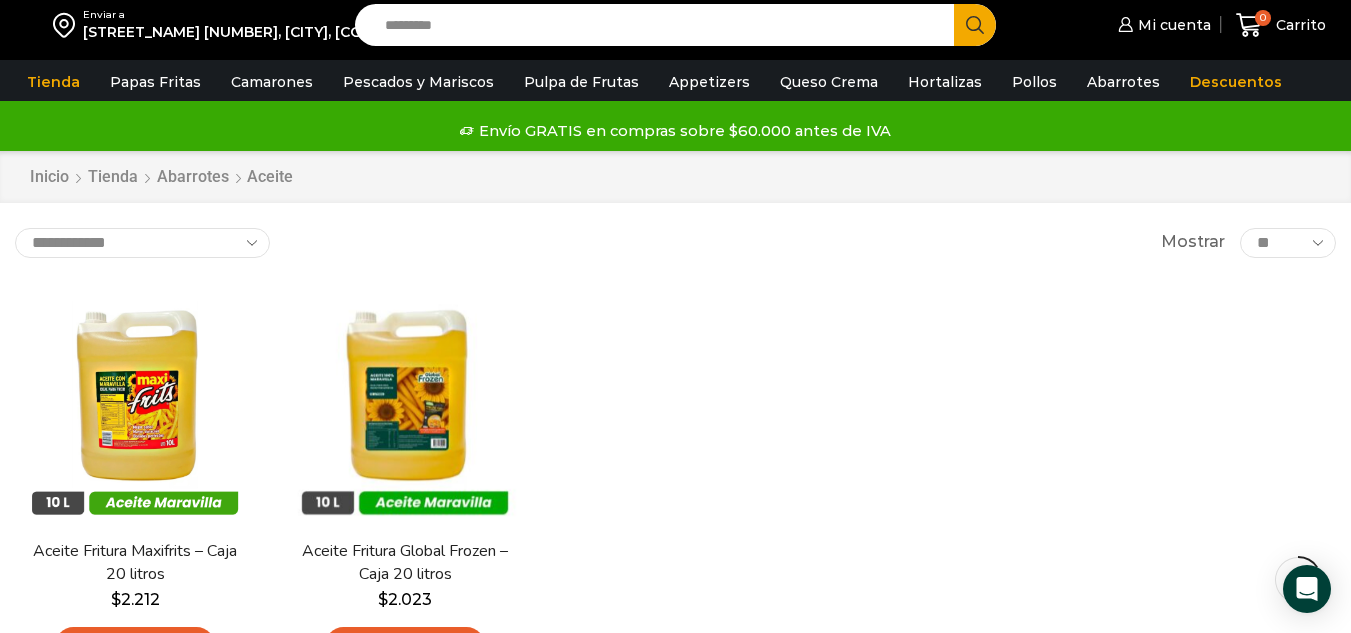 scroll, scrollTop: 100, scrollLeft: 0, axis: vertical 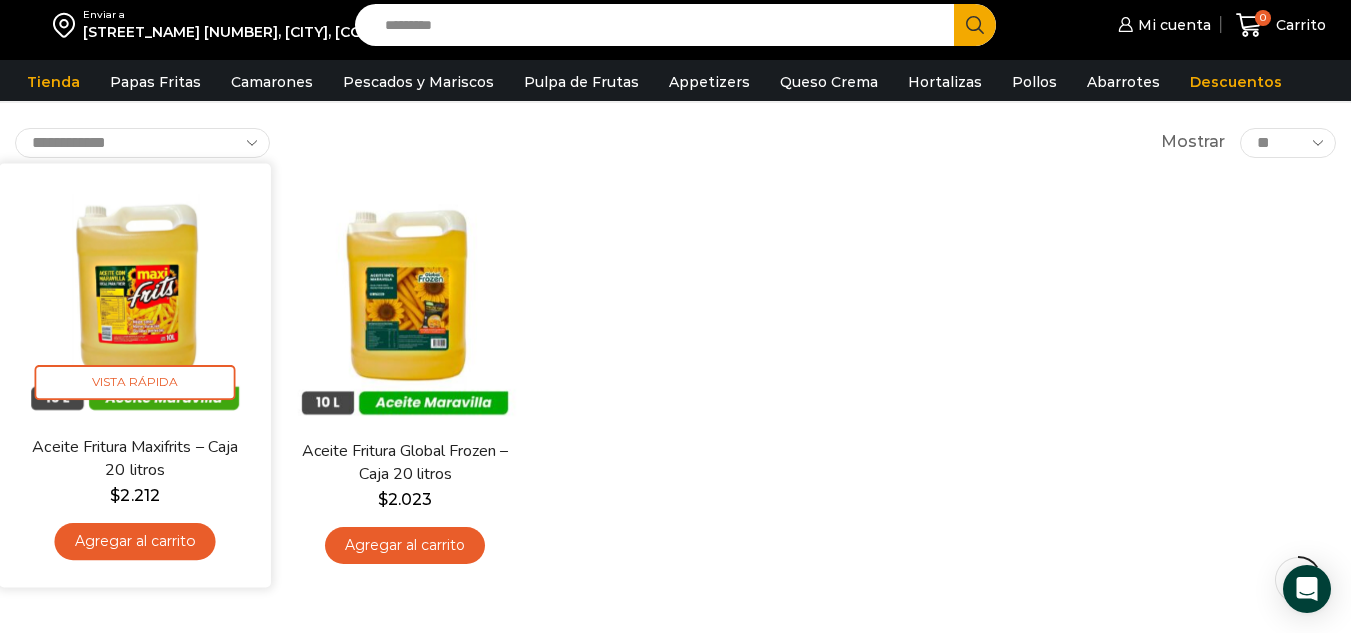 click on "Agregar al carrito" at bounding box center (135, 541) 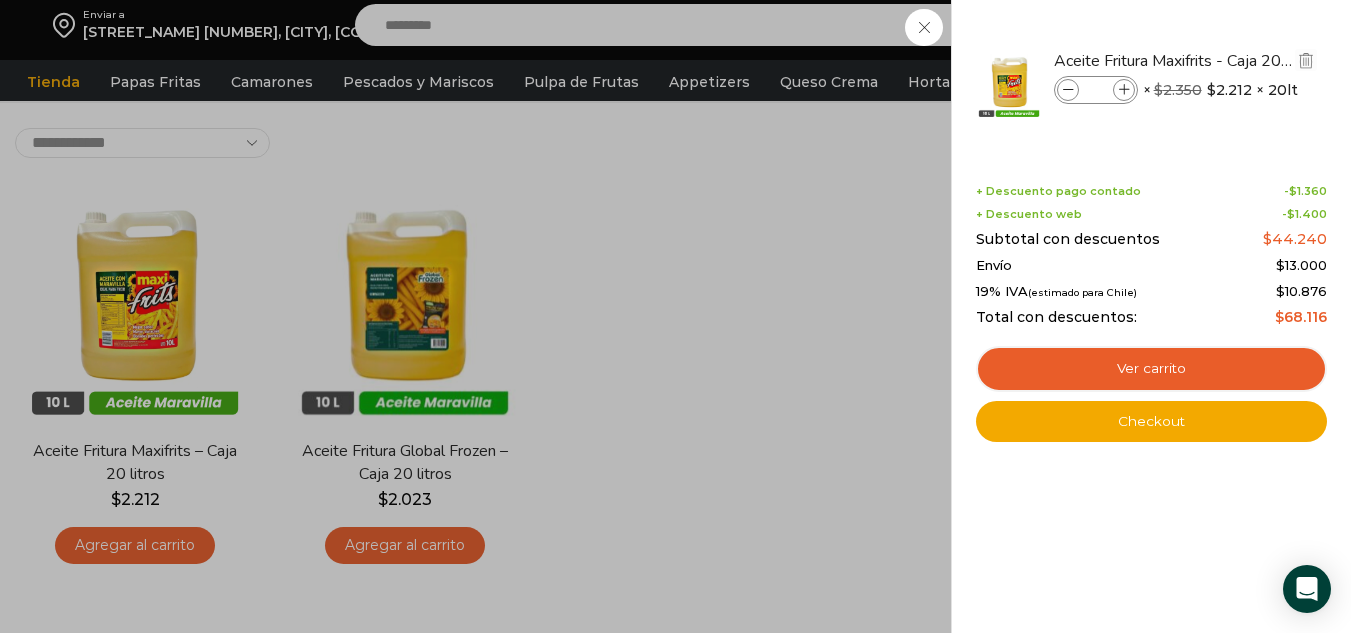 click at bounding box center [1124, 90] 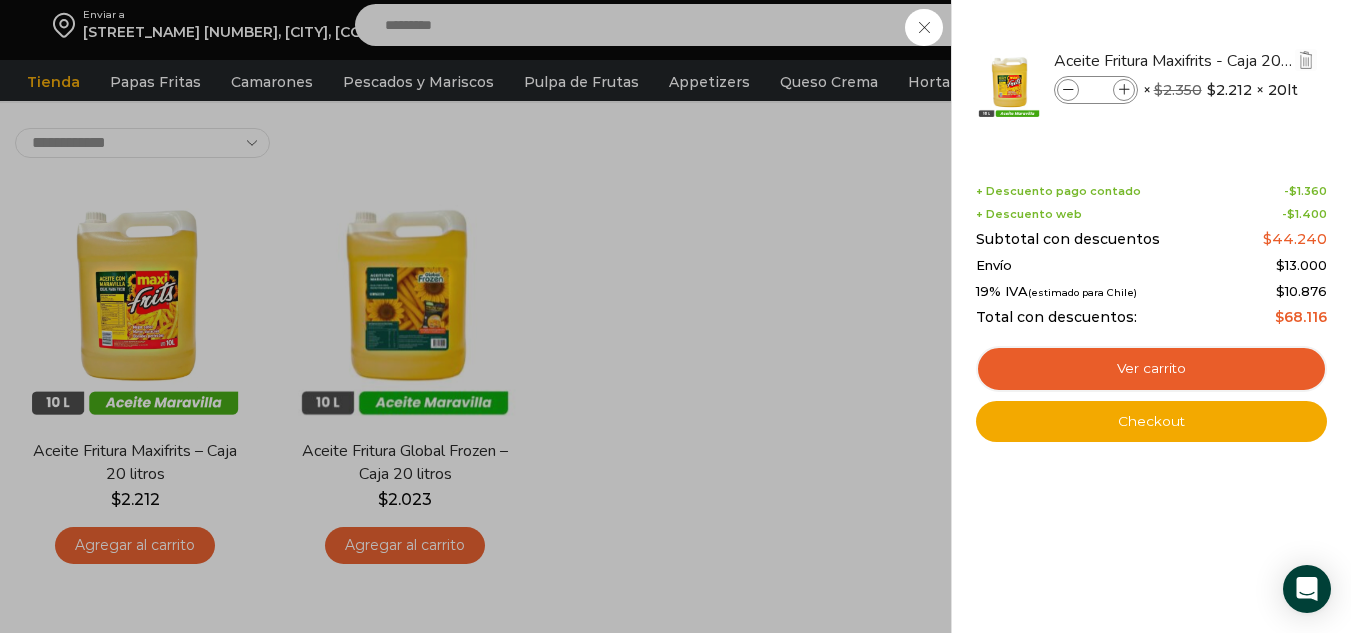 type on "*" 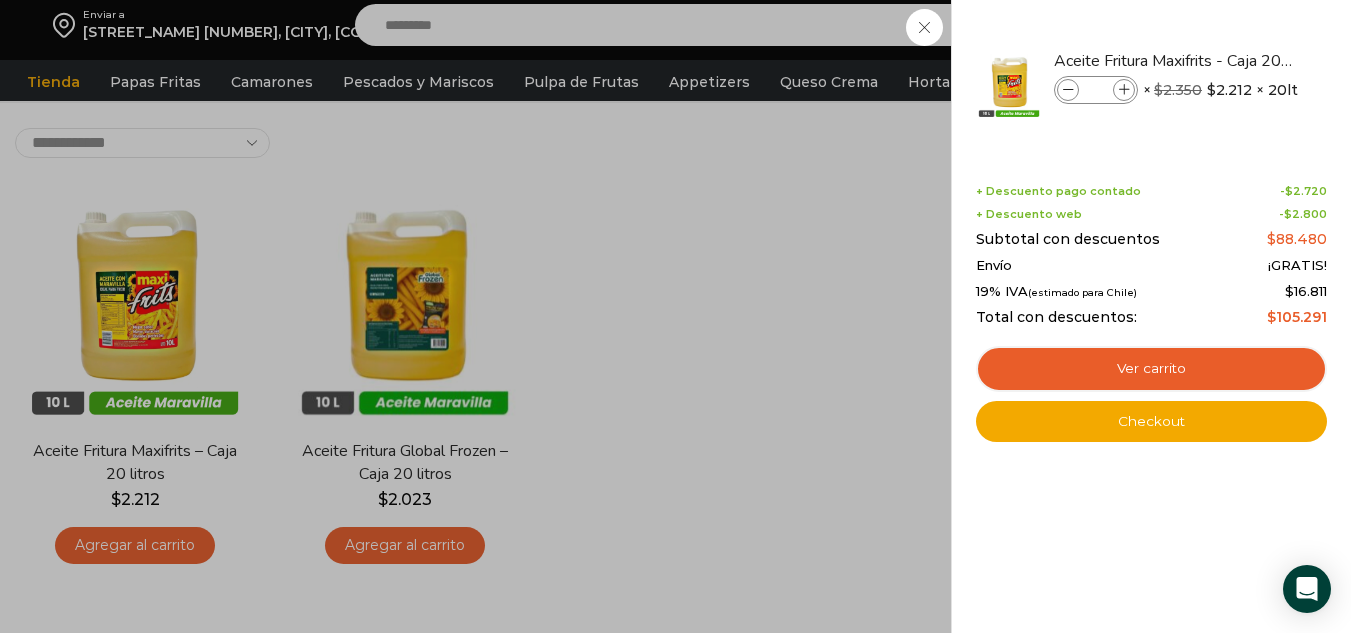 click on "2
Carrito
2
2
Shopping Cart
*" at bounding box center [1281, 25] 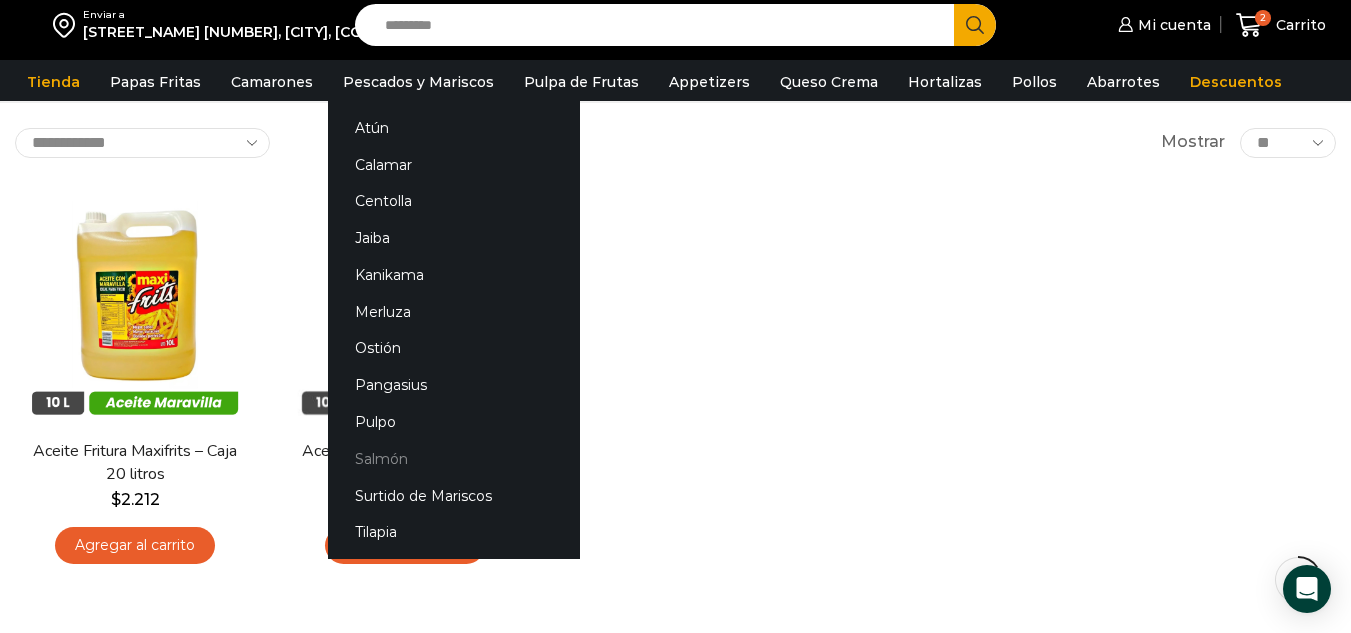 click on "Salmón" at bounding box center (454, 458) 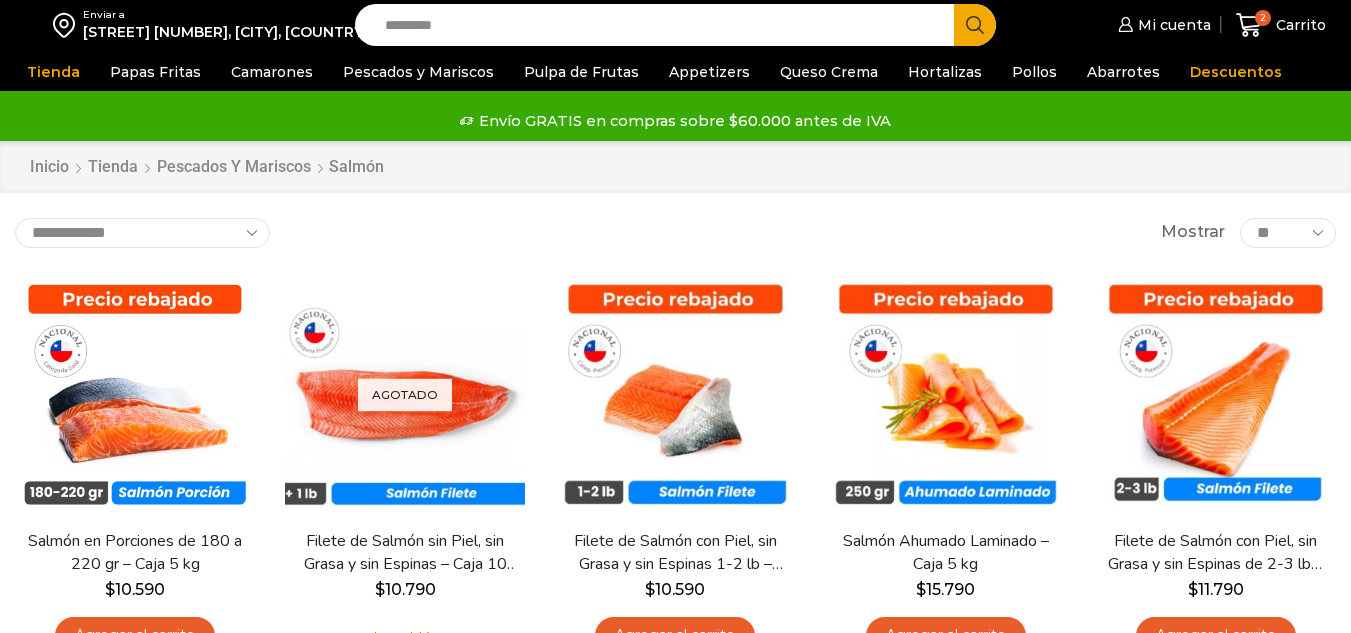 scroll, scrollTop: 0, scrollLeft: 0, axis: both 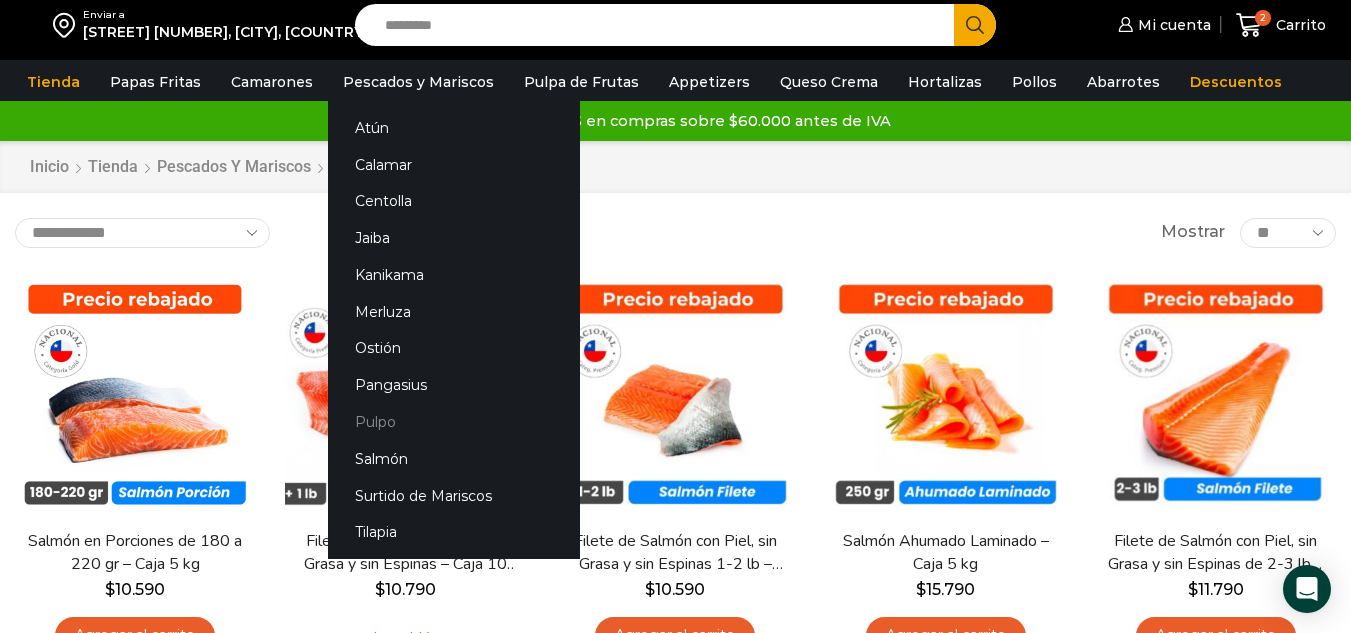 click on "Pulpo" at bounding box center [454, 422] 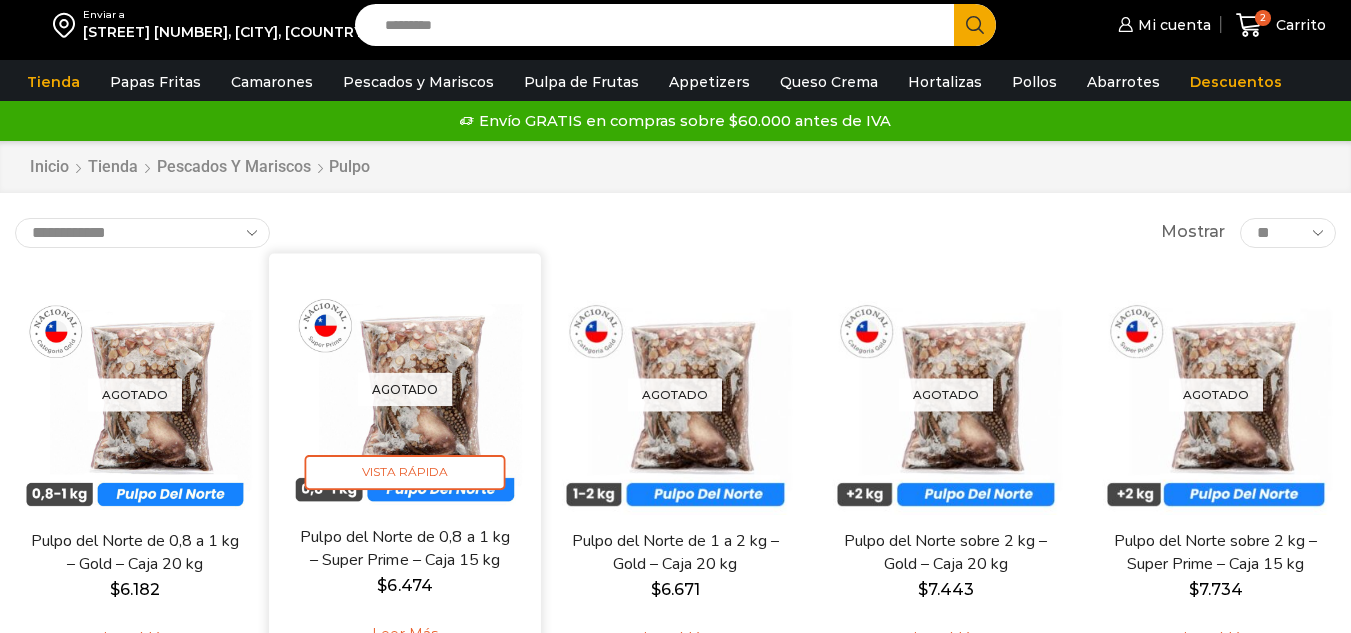 scroll, scrollTop: 0, scrollLeft: 0, axis: both 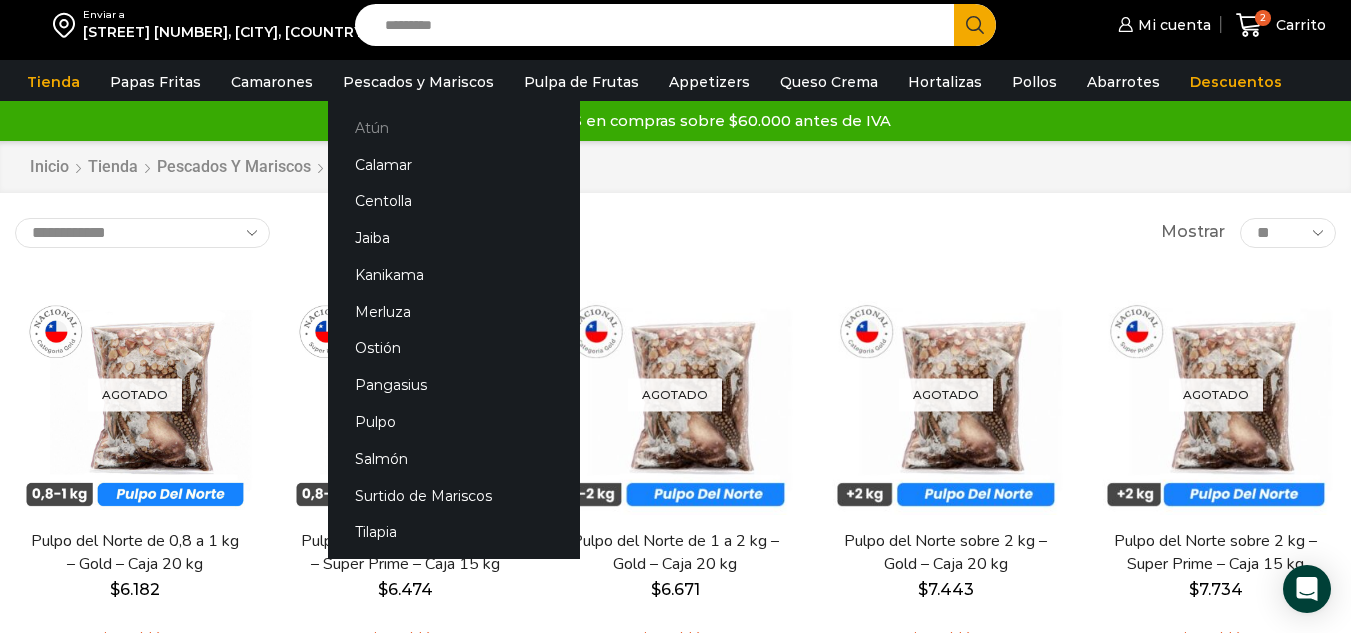 click on "Atún" at bounding box center (454, 127) 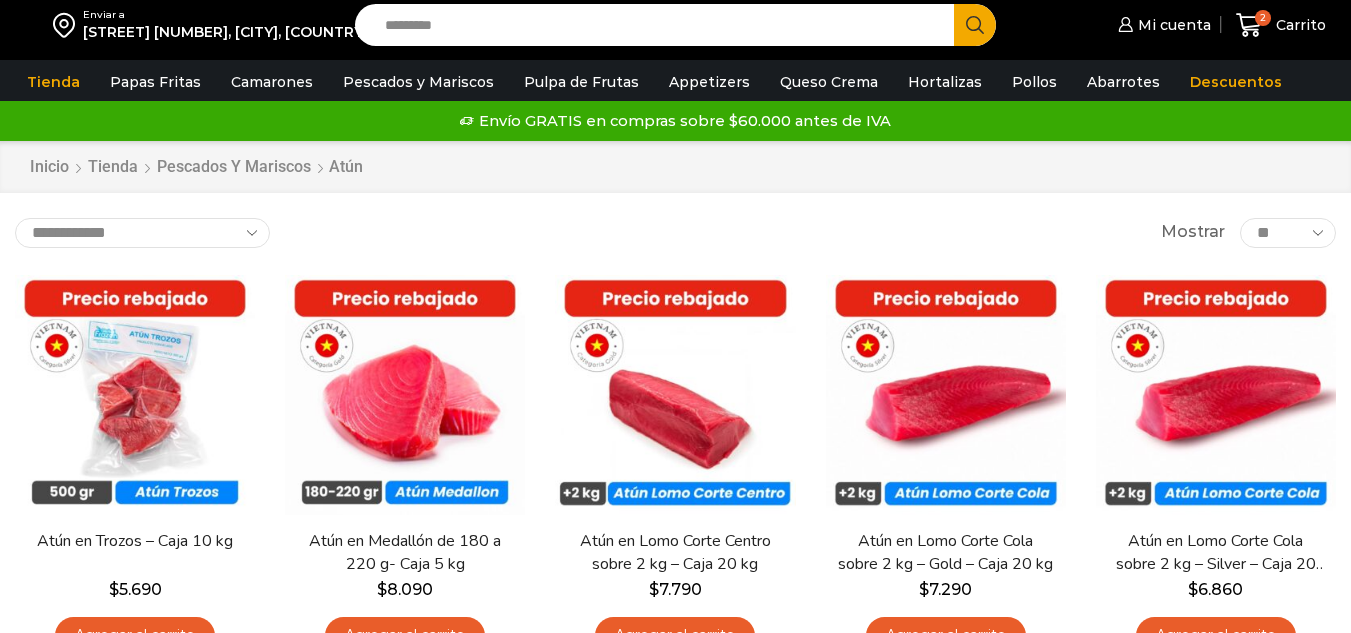 scroll, scrollTop: 0, scrollLeft: 0, axis: both 